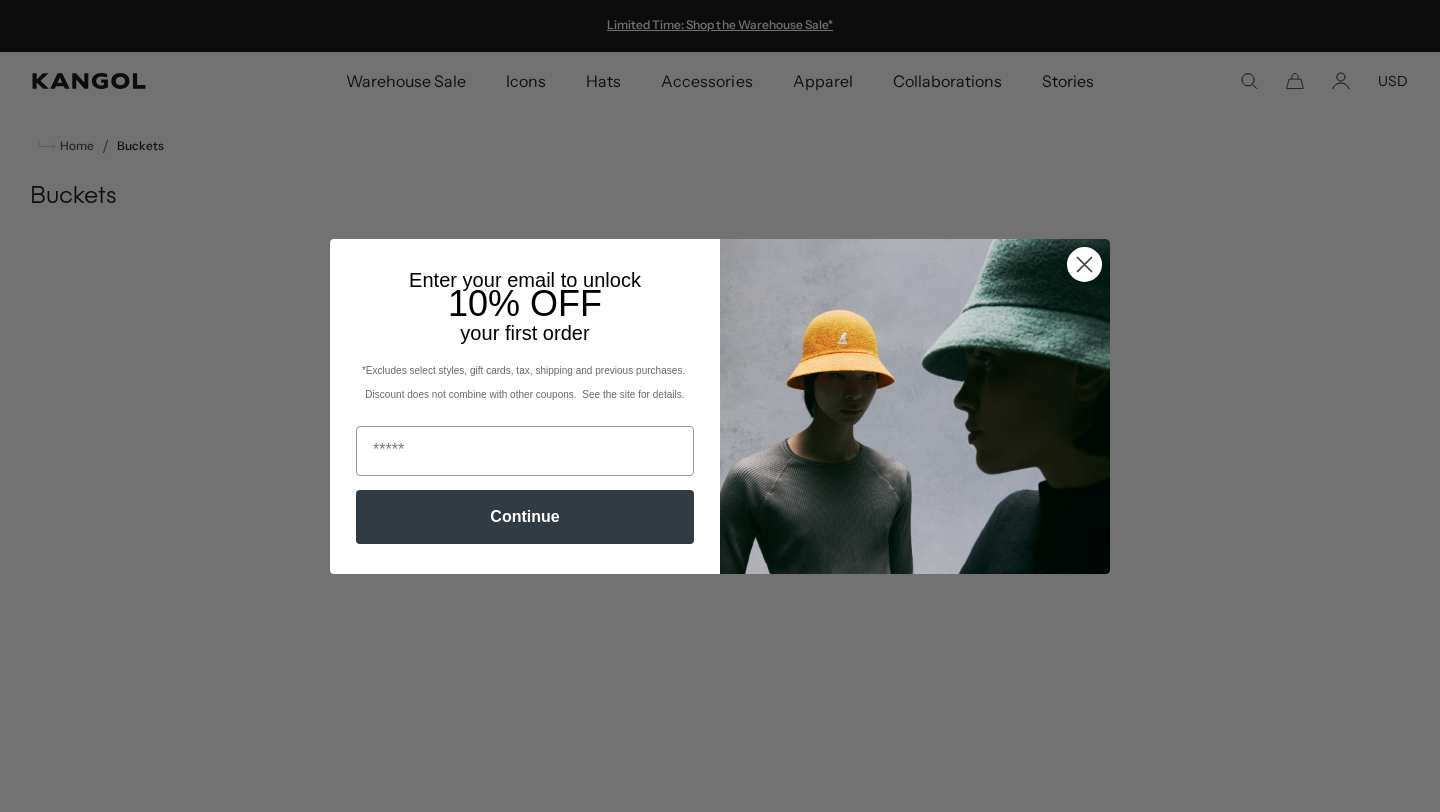 scroll, scrollTop: 0, scrollLeft: 0, axis: both 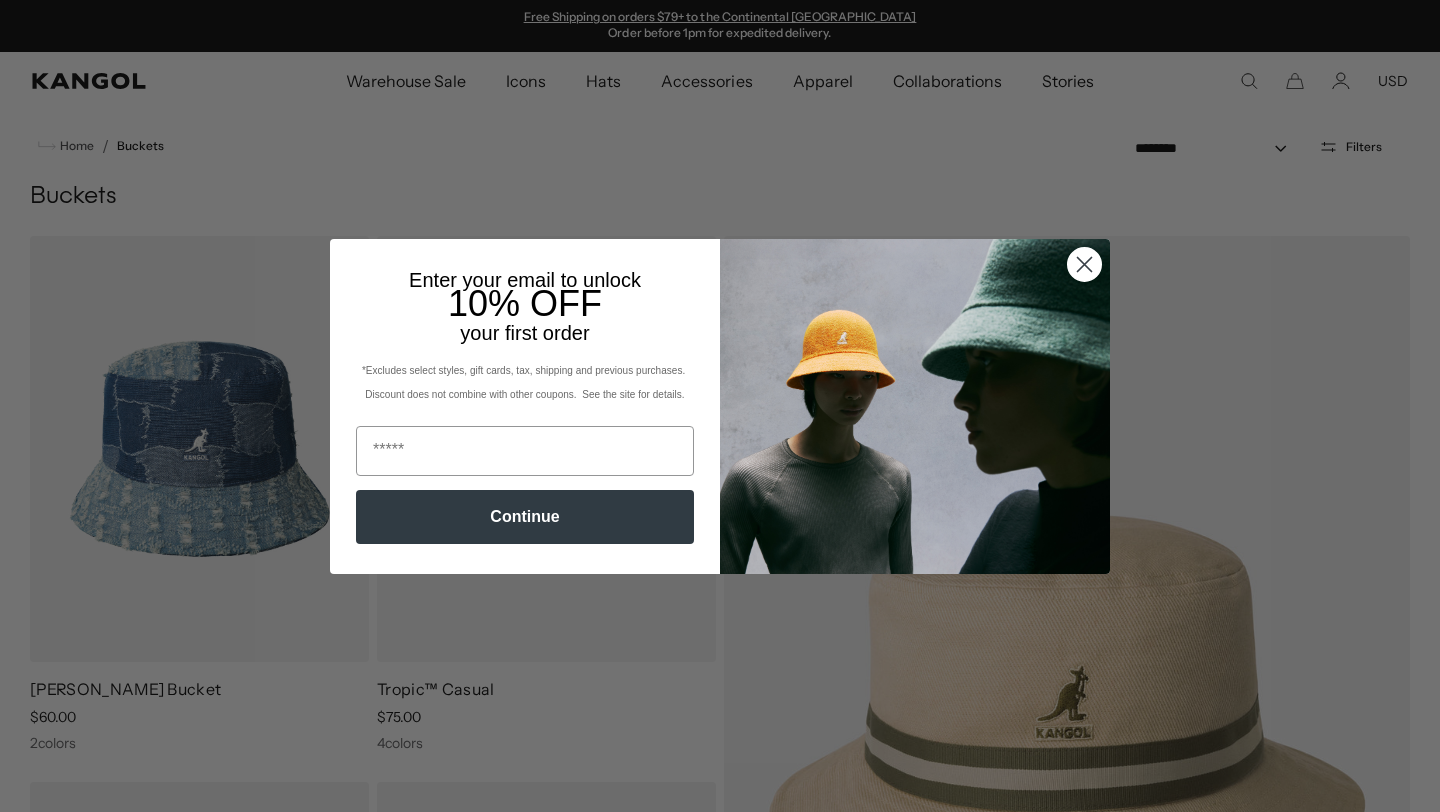 click 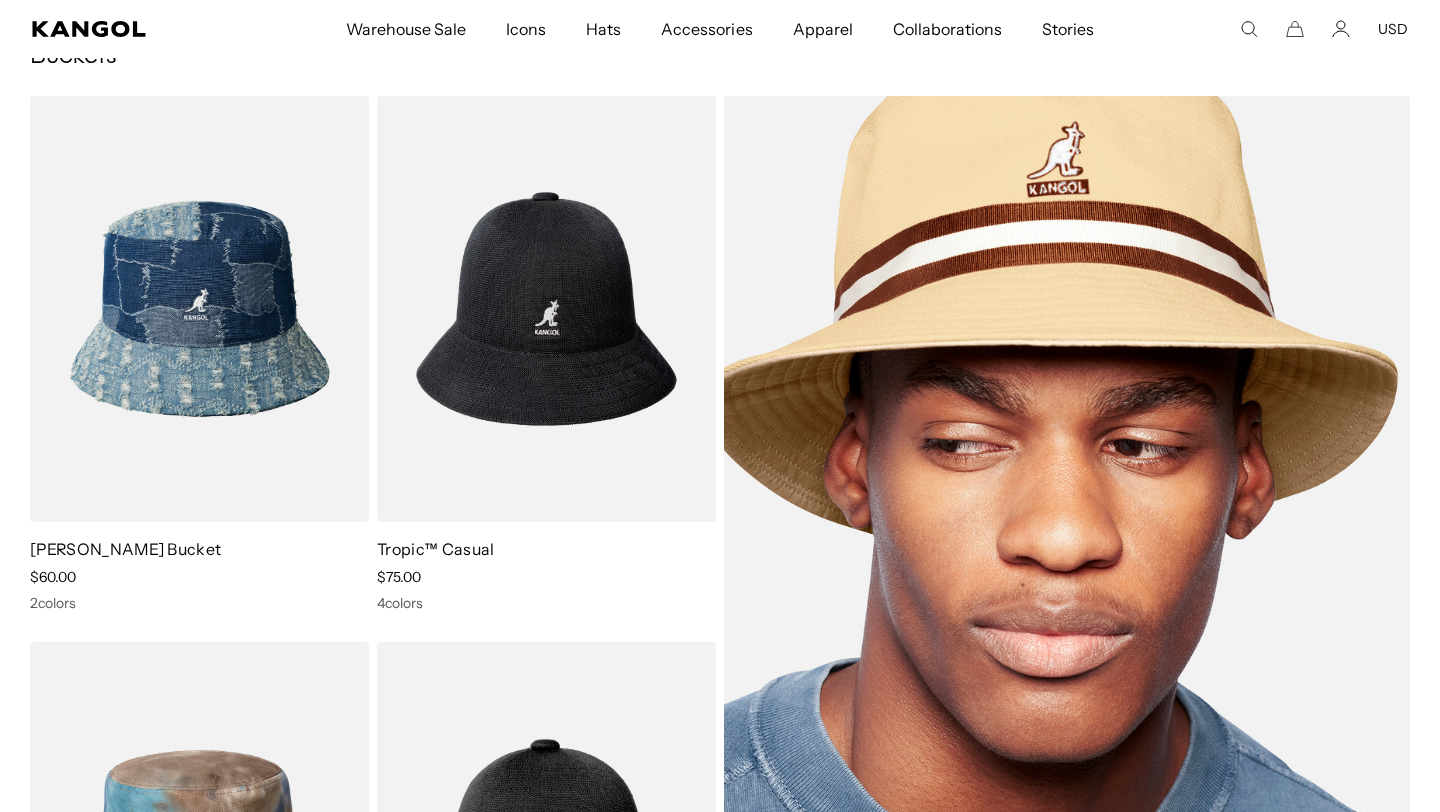 scroll, scrollTop: 158, scrollLeft: 0, axis: vertical 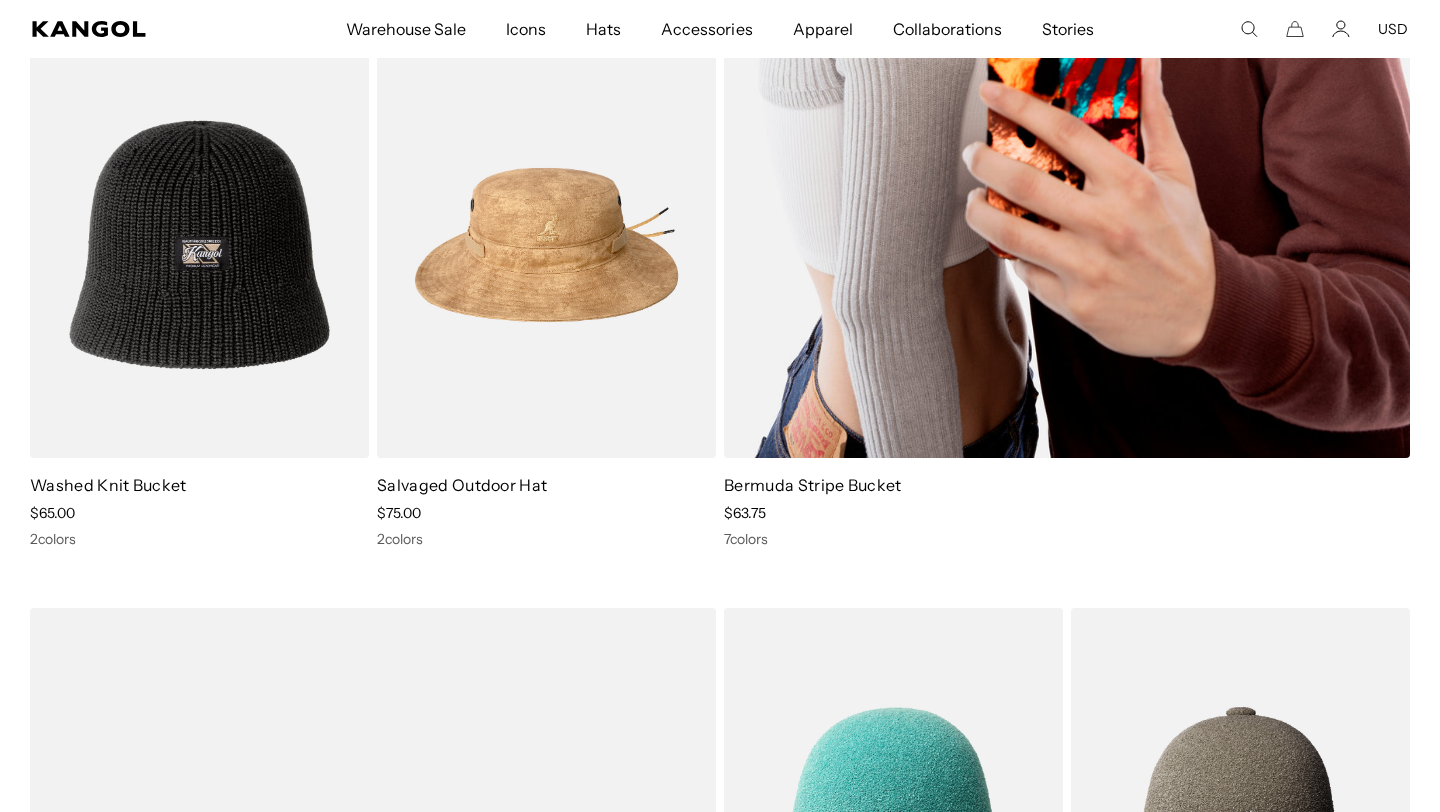 click at bounding box center [1067, -29] 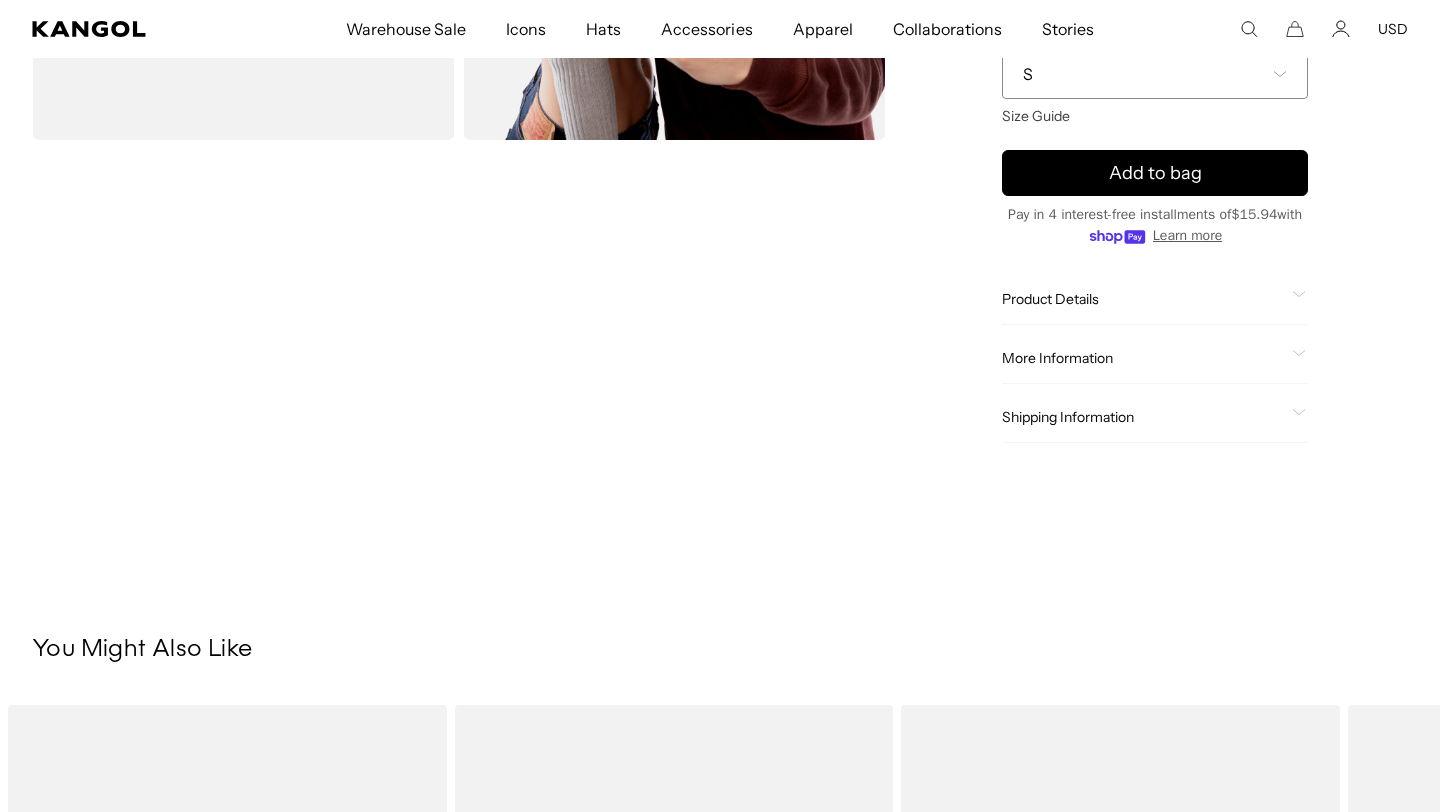 scroll, scrollTop: 605, scrollLeft: 0, axis: vertical 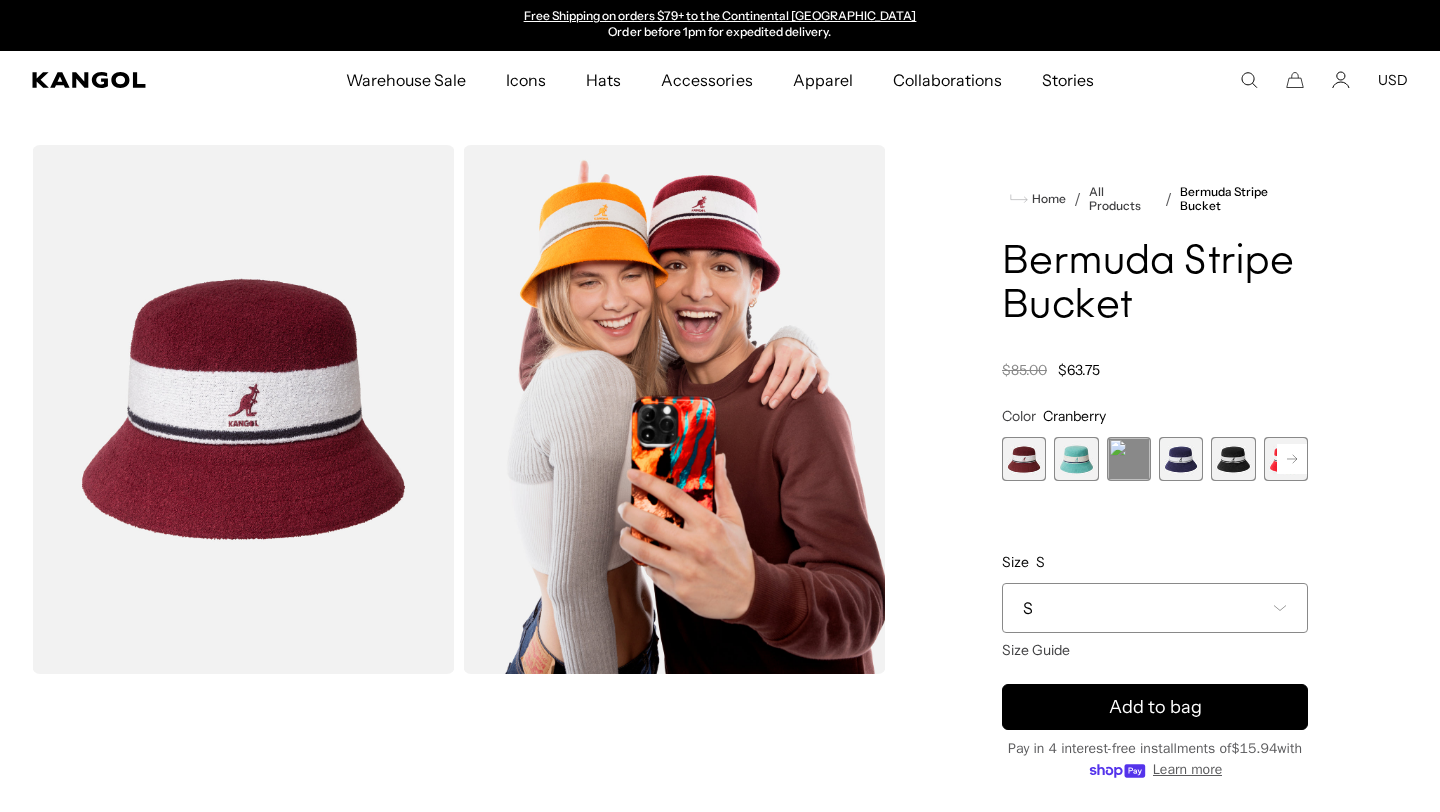 click at bounding box center (1181, 459) 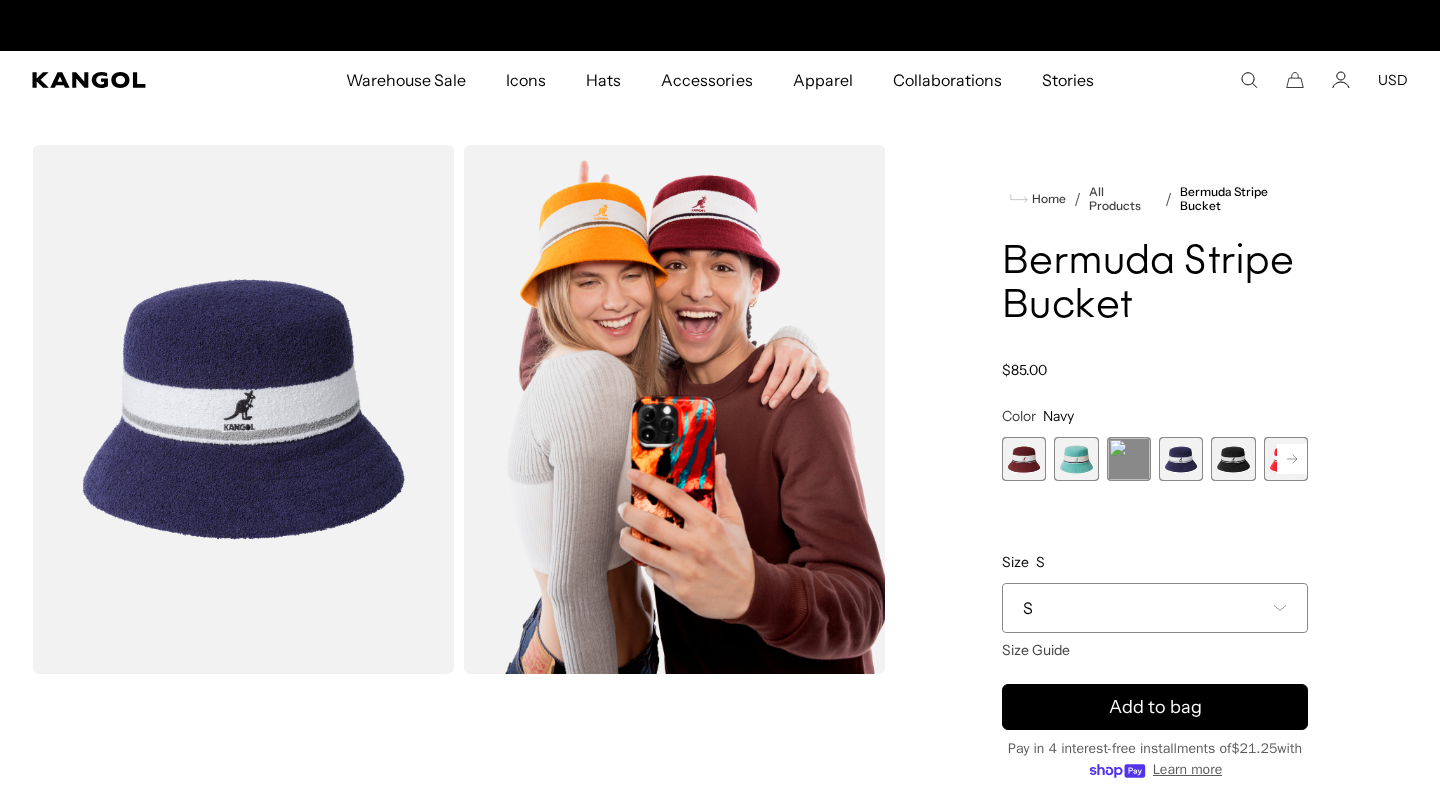 scroll, scrollTop: 0, scrollLeft: 412, axis: horizontal 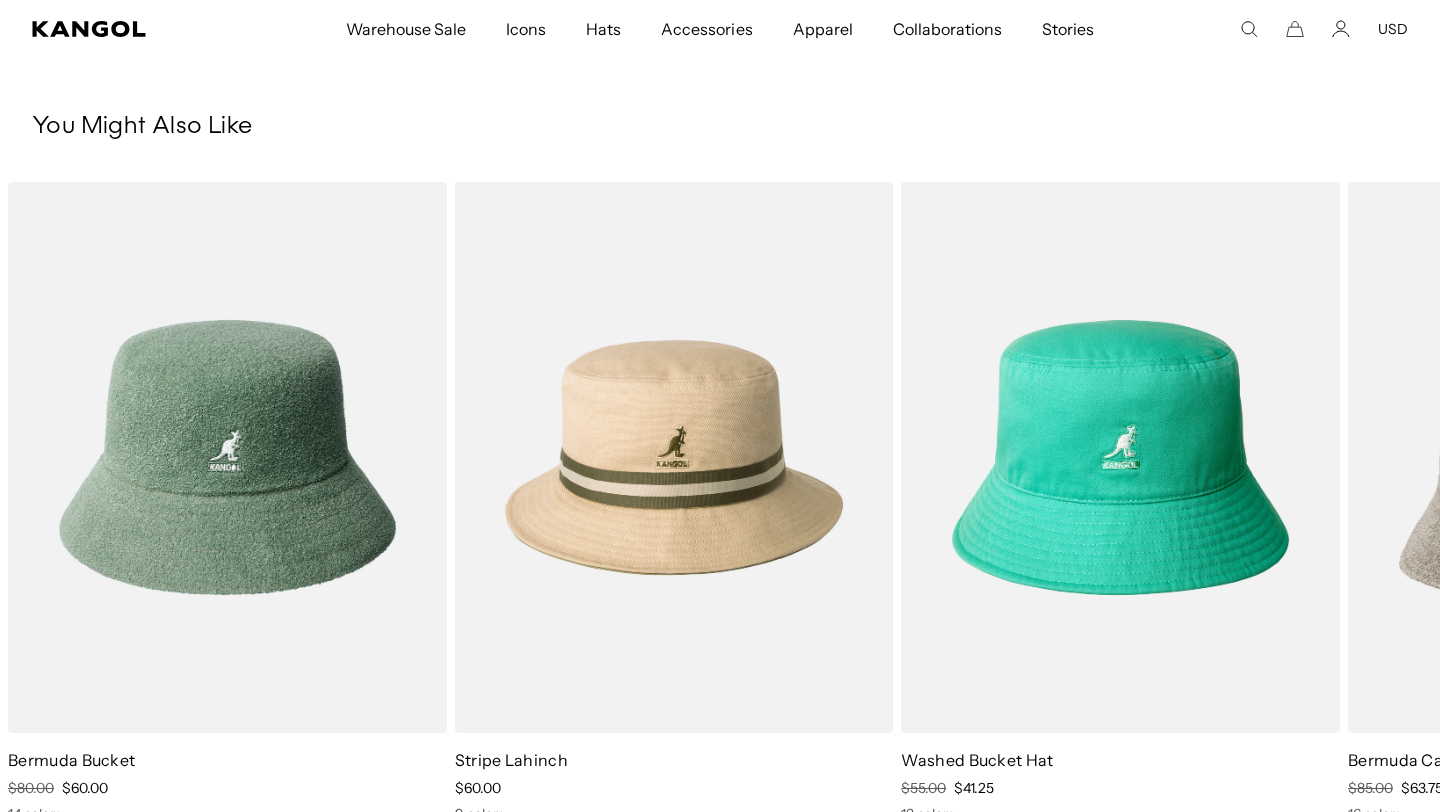 click at bounding box center (0, 0) 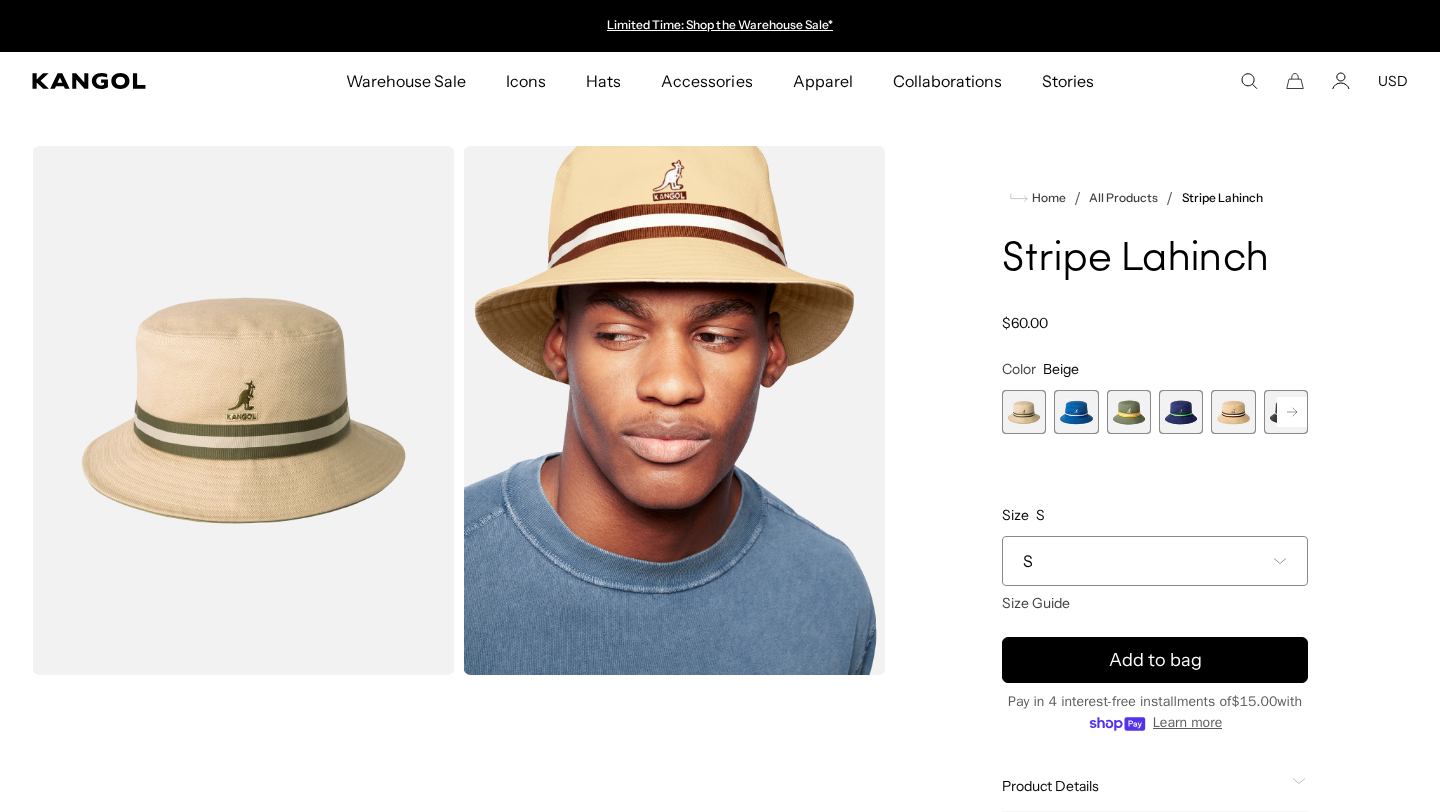 scroll, scrollTop: 0, scrollLeft: 0, axis: both 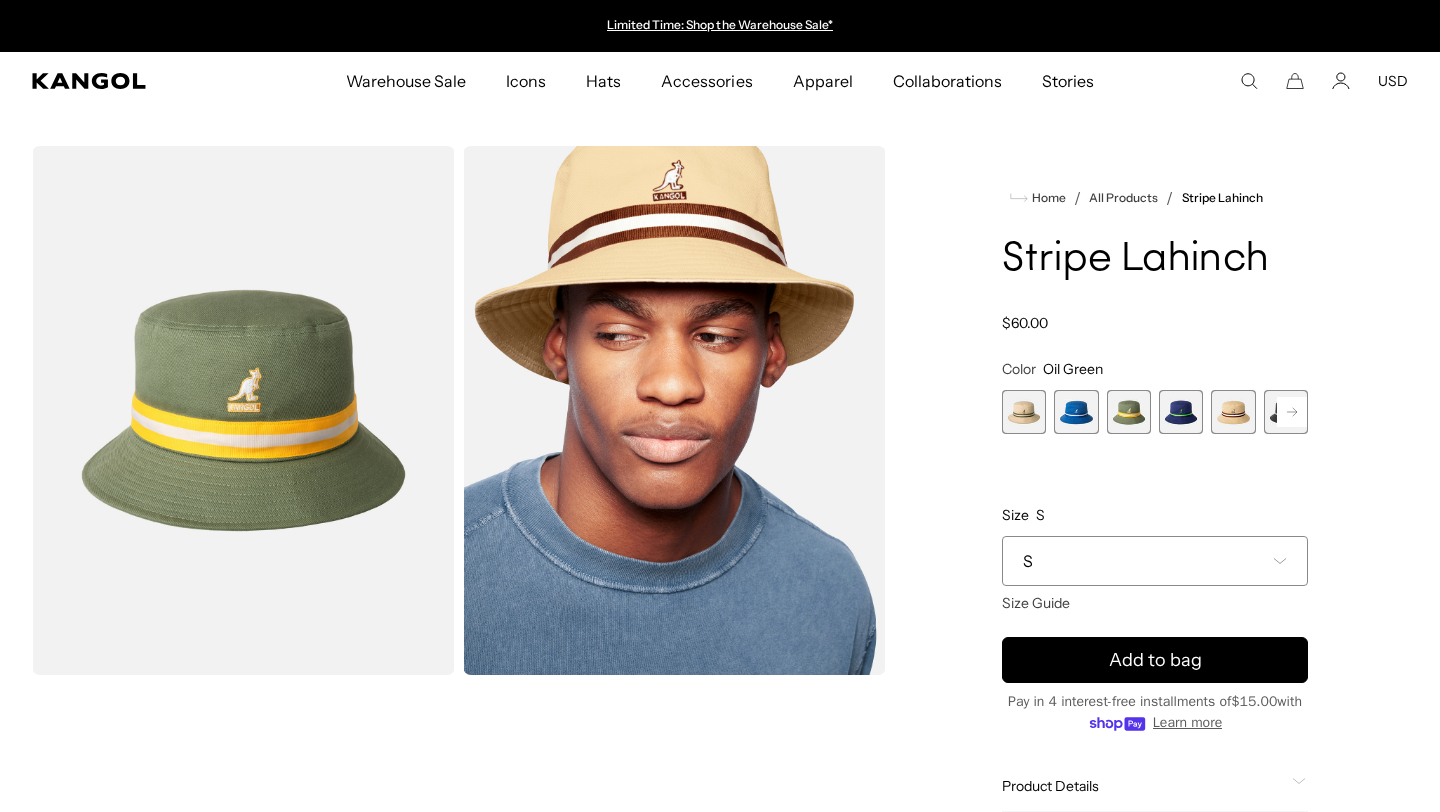 click at bounding box center (1181, 412) 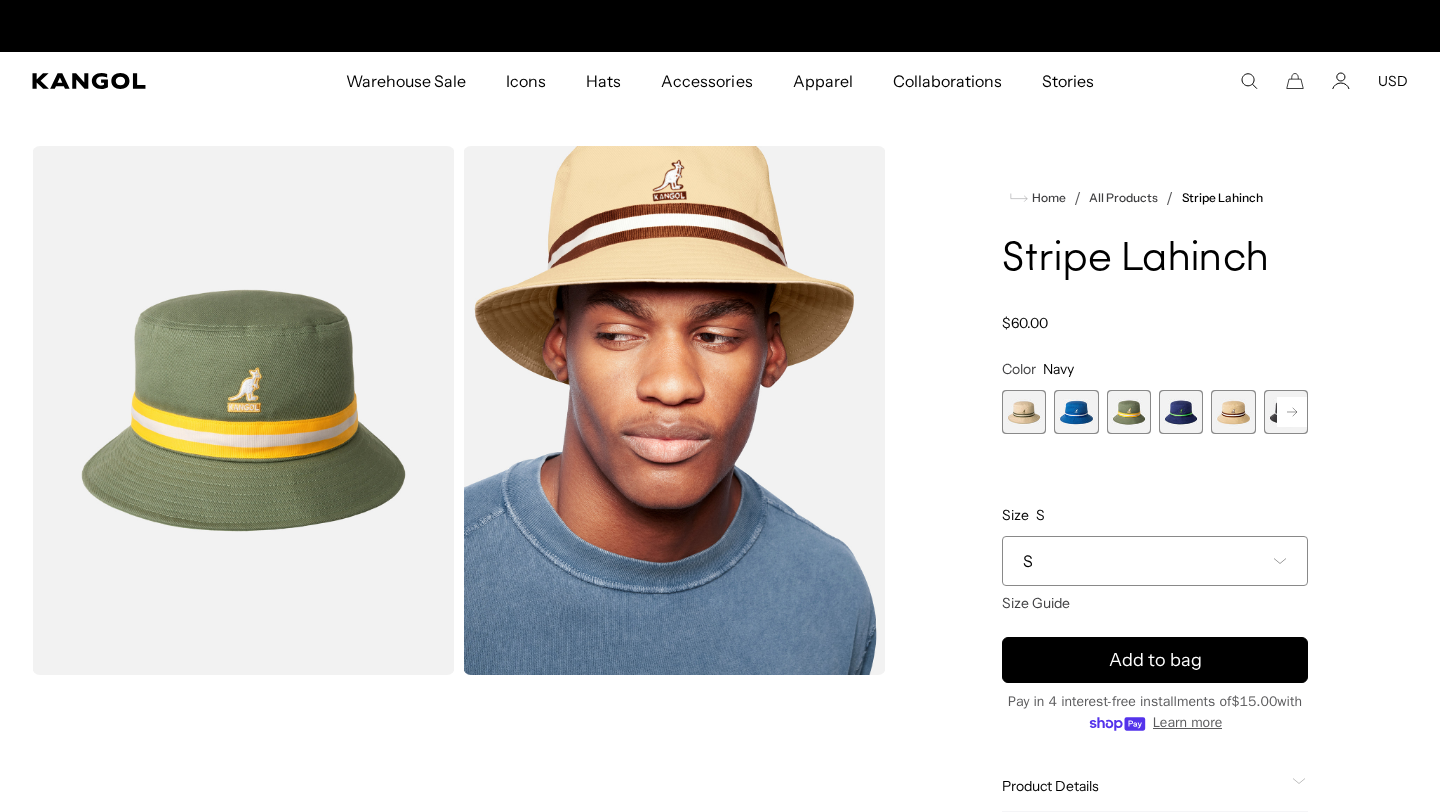 scroll, scrollTop: 0, scrollLeft: 412, axis: horizontal 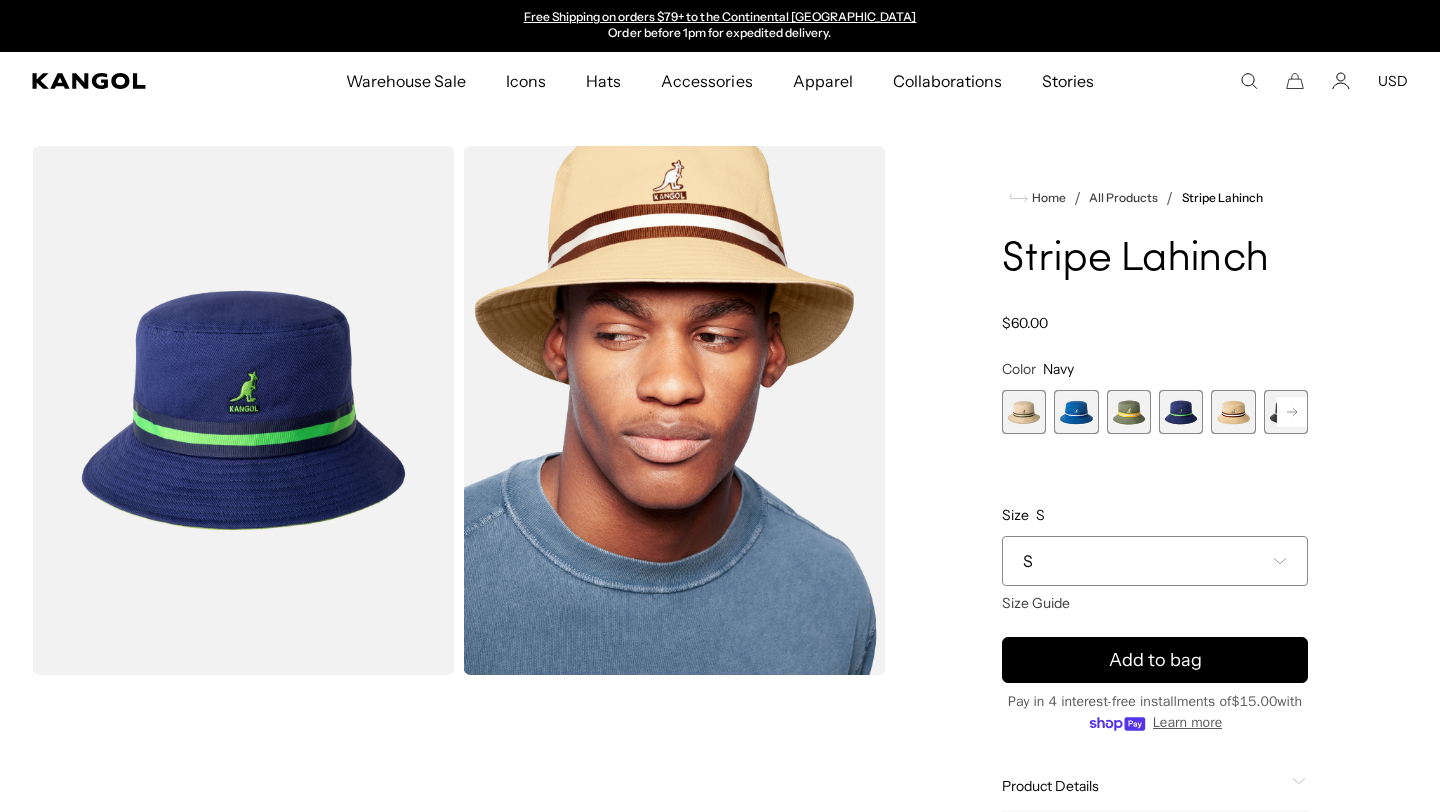 click at bounding box center [1233, 412] 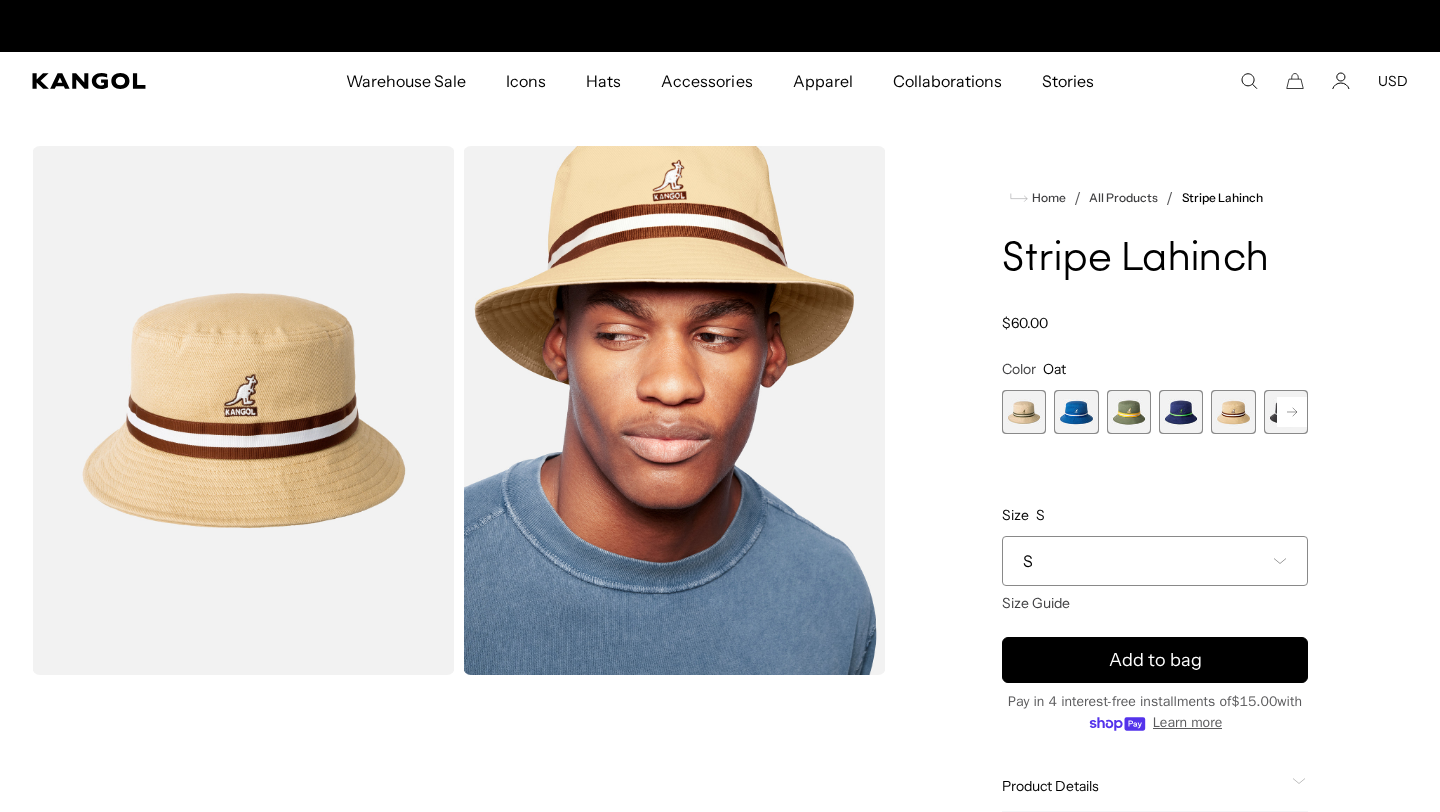 scroll, scrollTop: 0, scrollLeft: 412, axis: horizontal 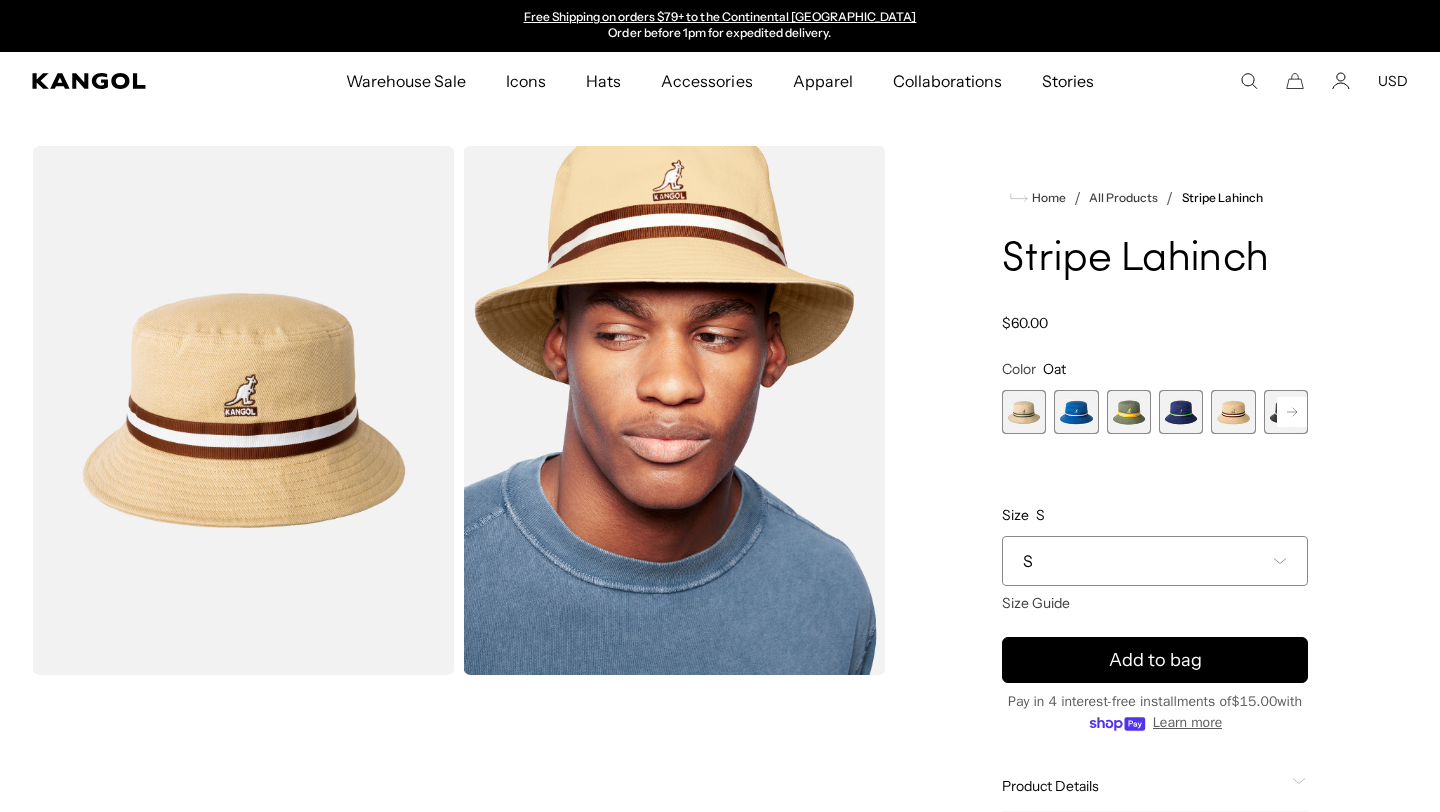 click 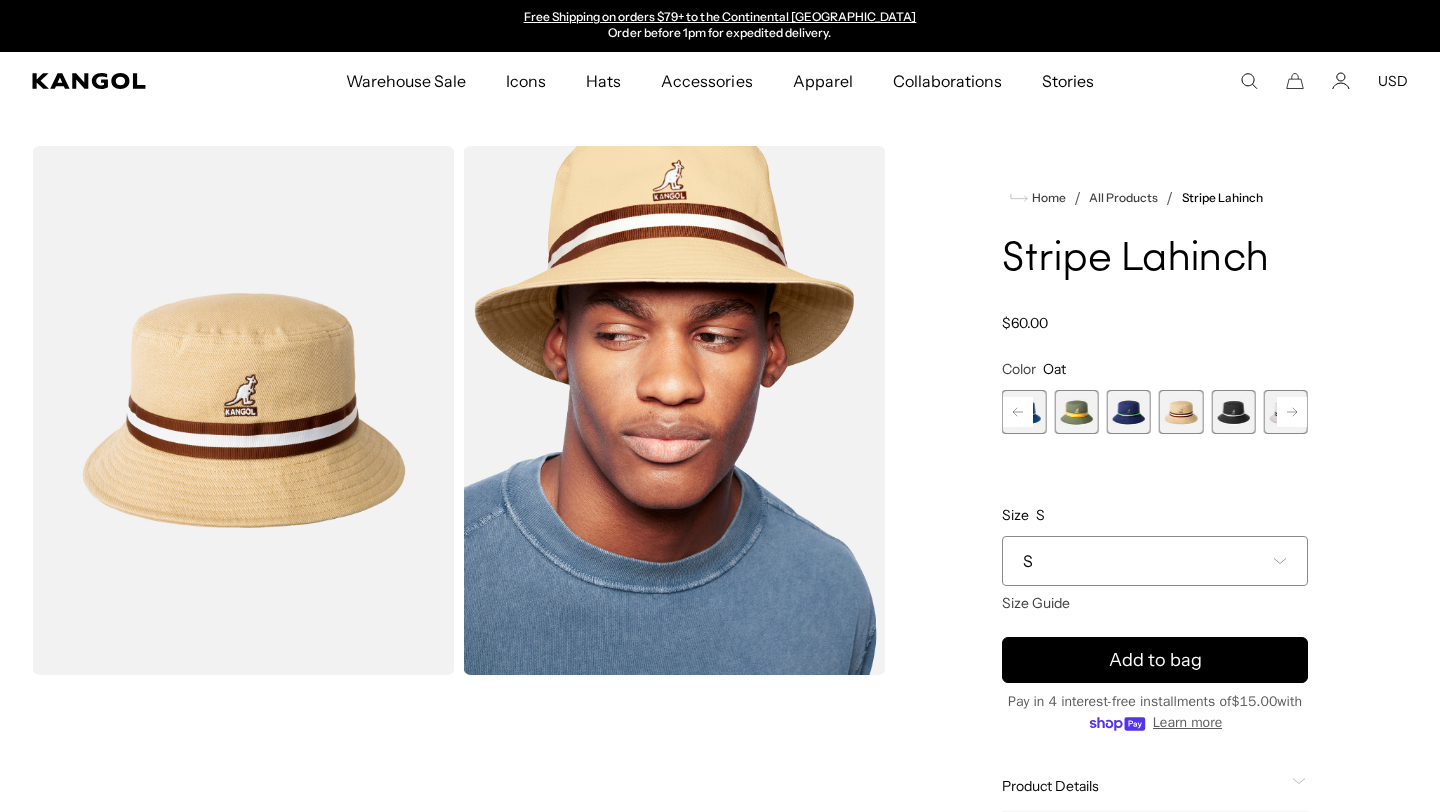 click at bounding box center [1233, 412] 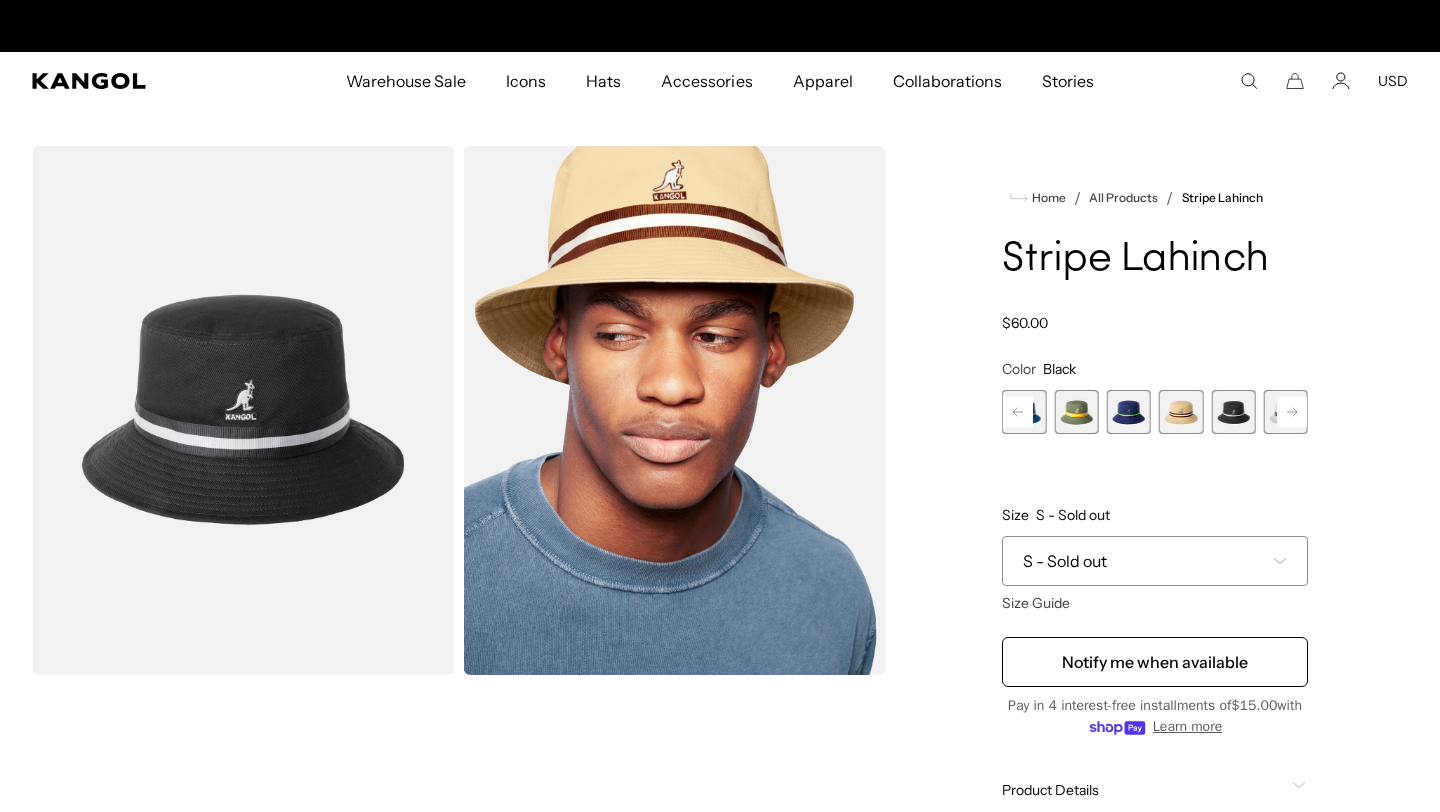 scroll, scrollTop: 0, scrollLeft: 412, axis: horizontal 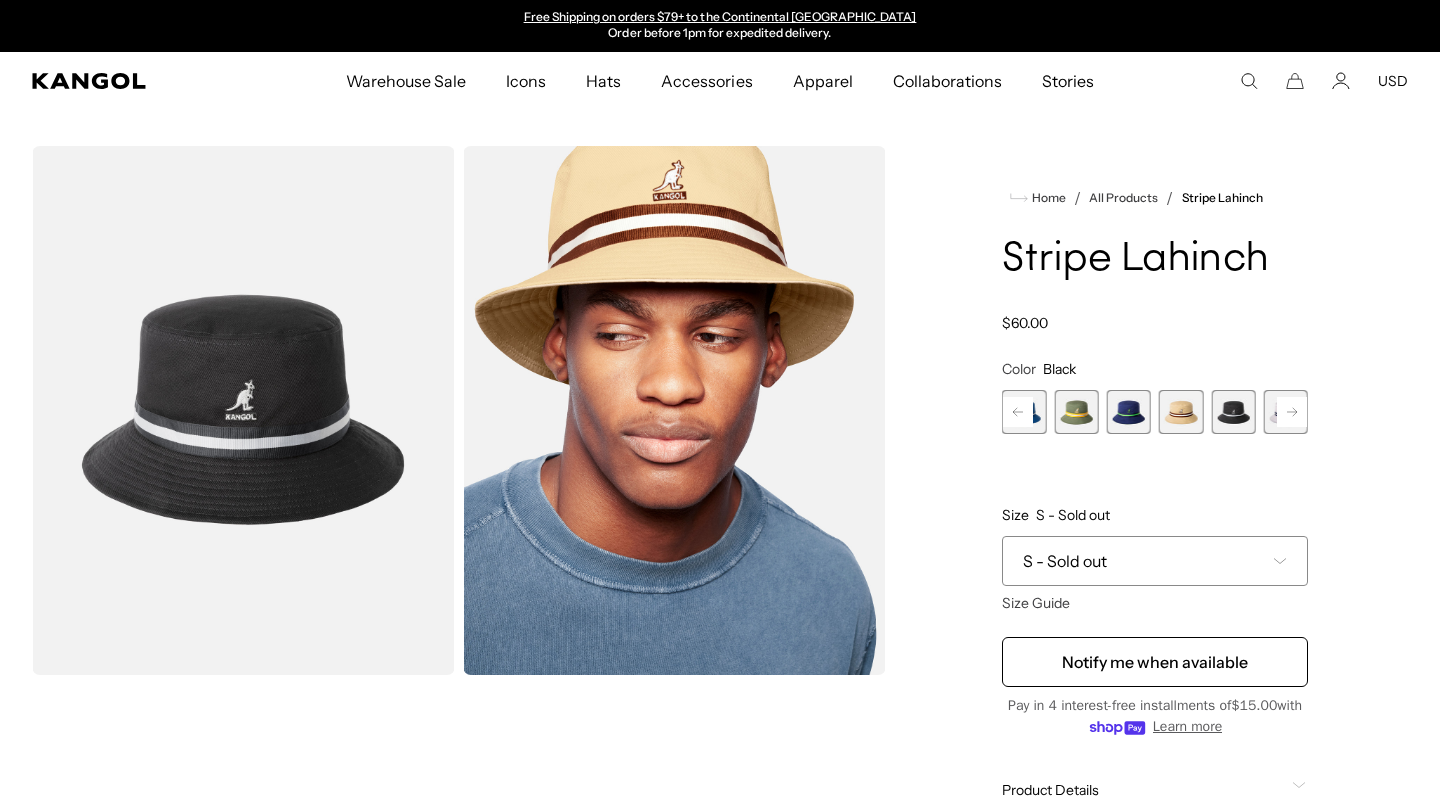 click at bounding box center (1129, 412) 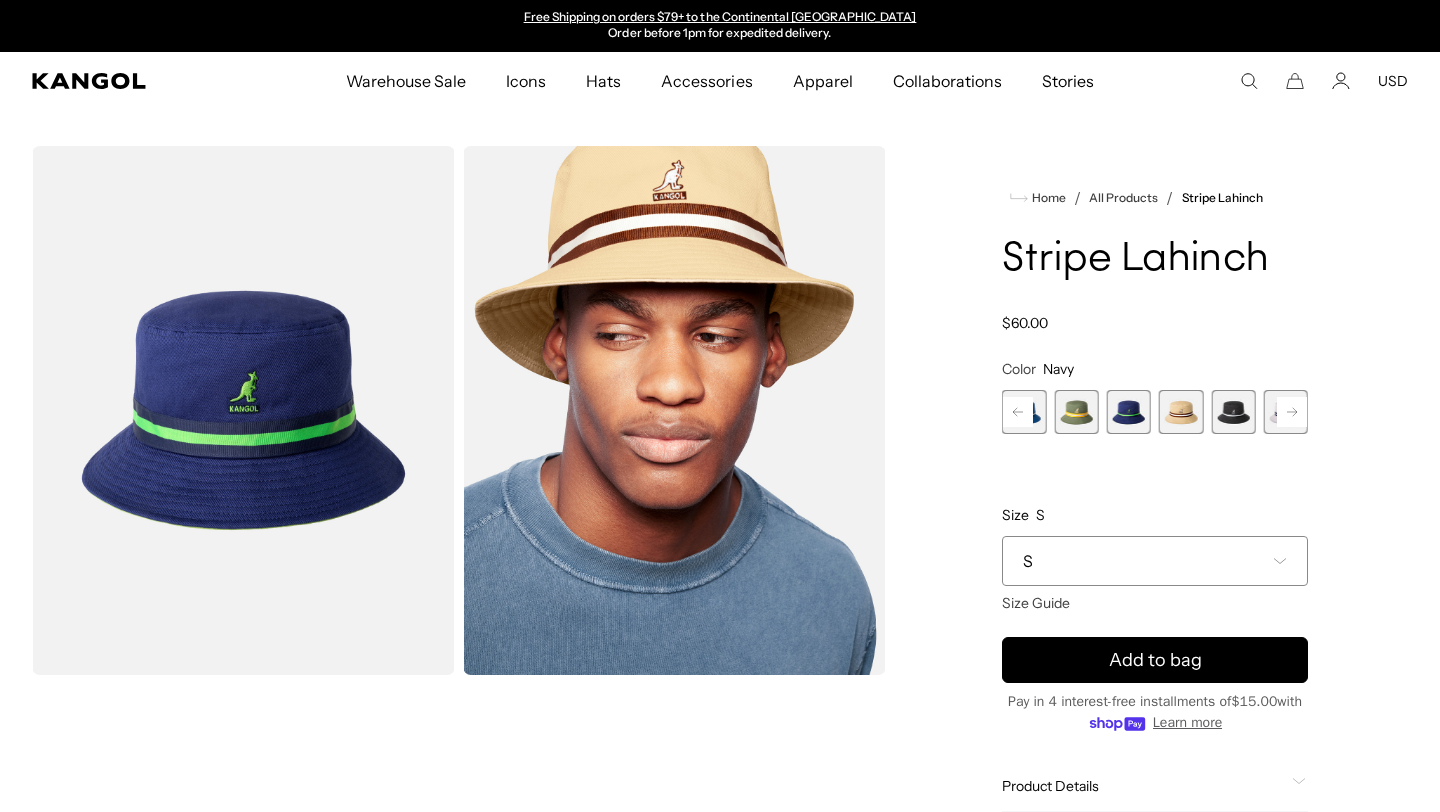 click at bounding box center [1233, 412] 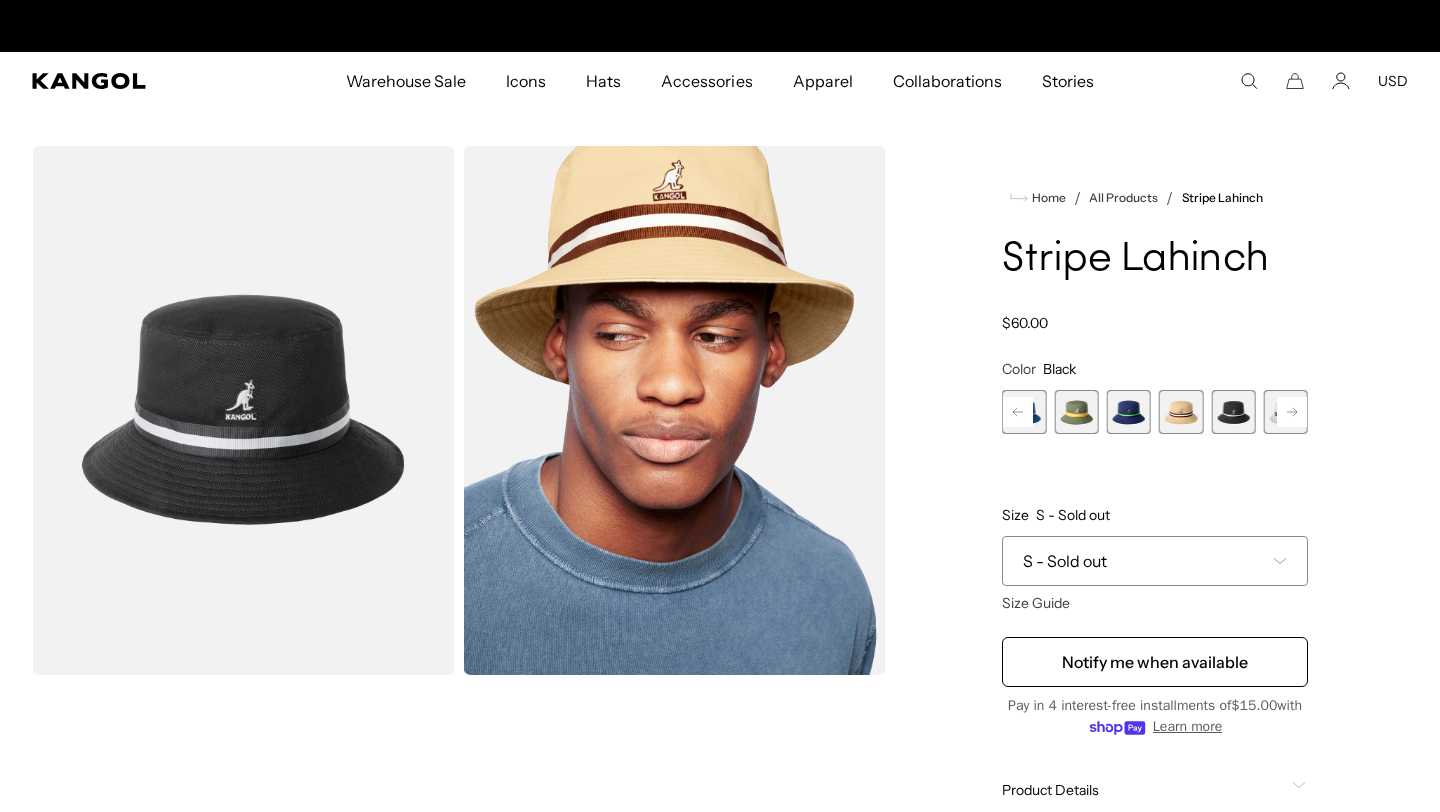 scroll, scrollTop: 0, scrollLeft: 0, axis: both 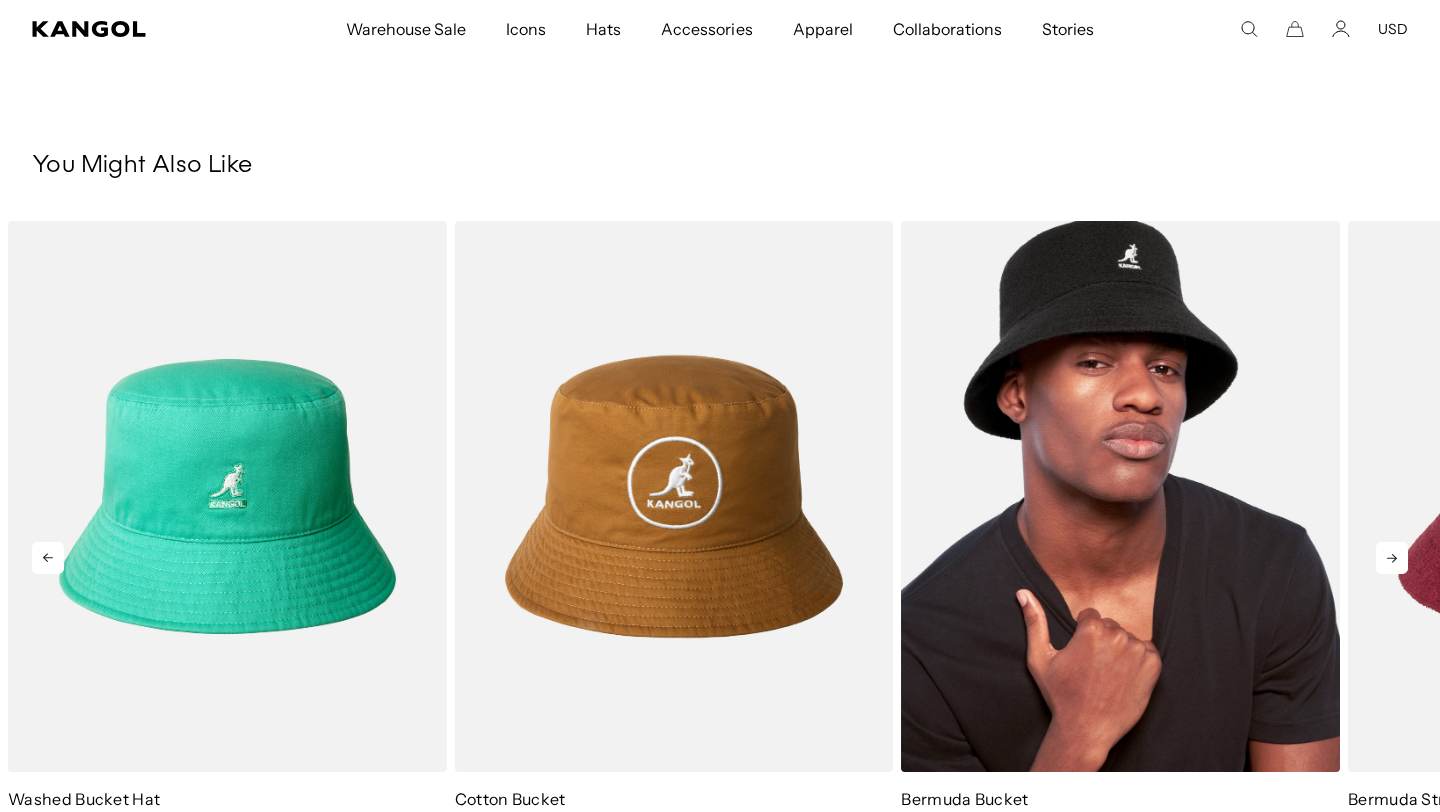 click at bounding box center (1120, 496) 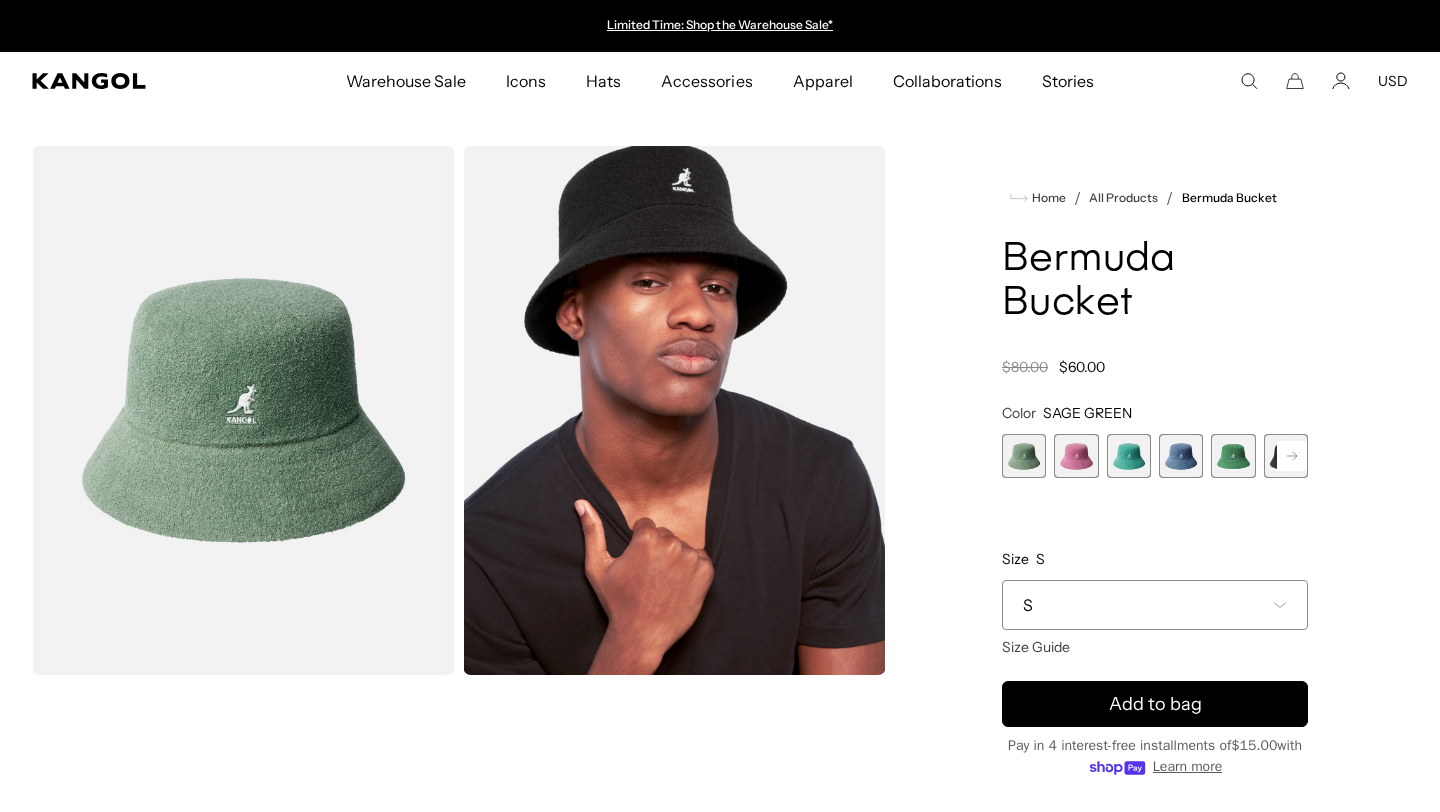 scroll, scrollTop: 0, scrollLeft: 0, axis: both 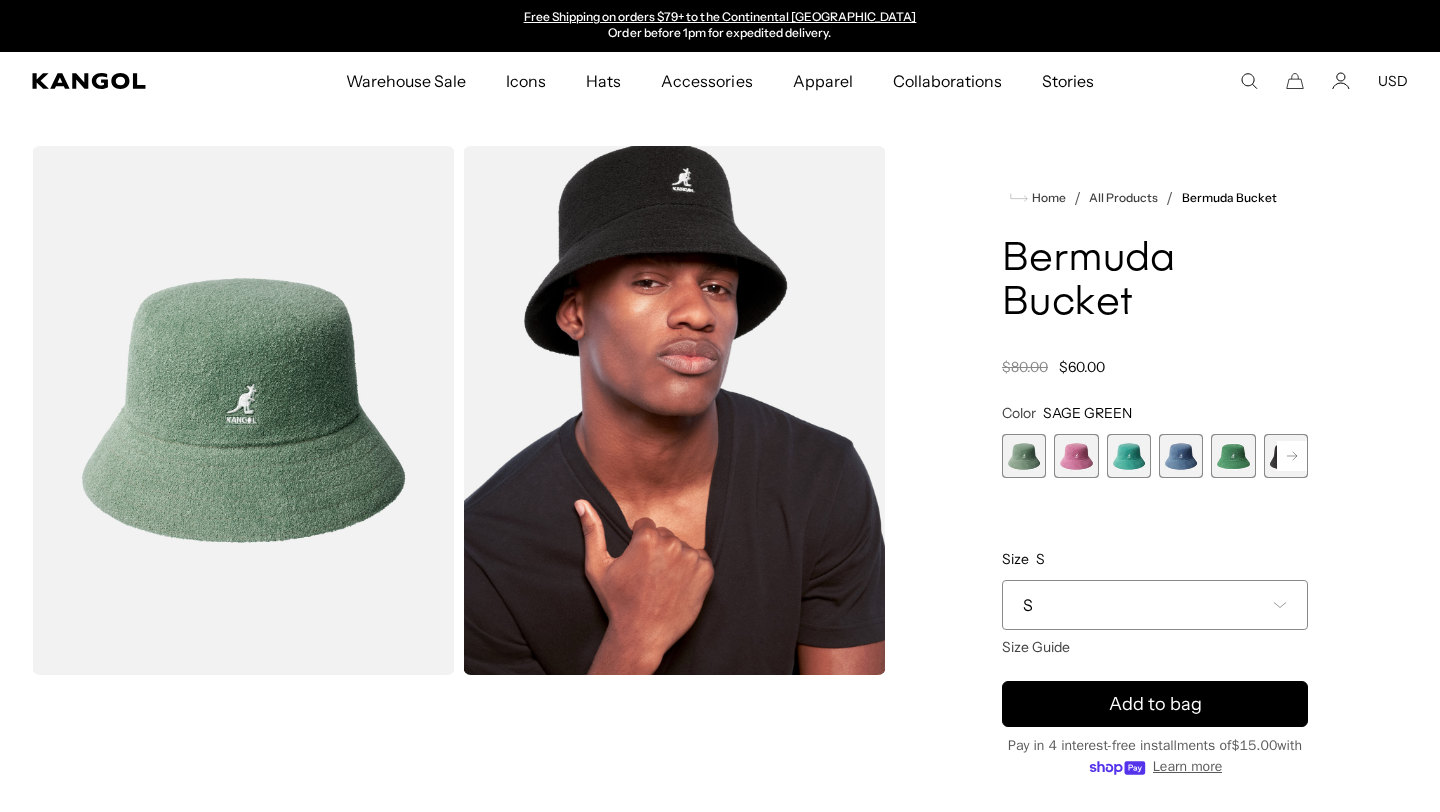 click 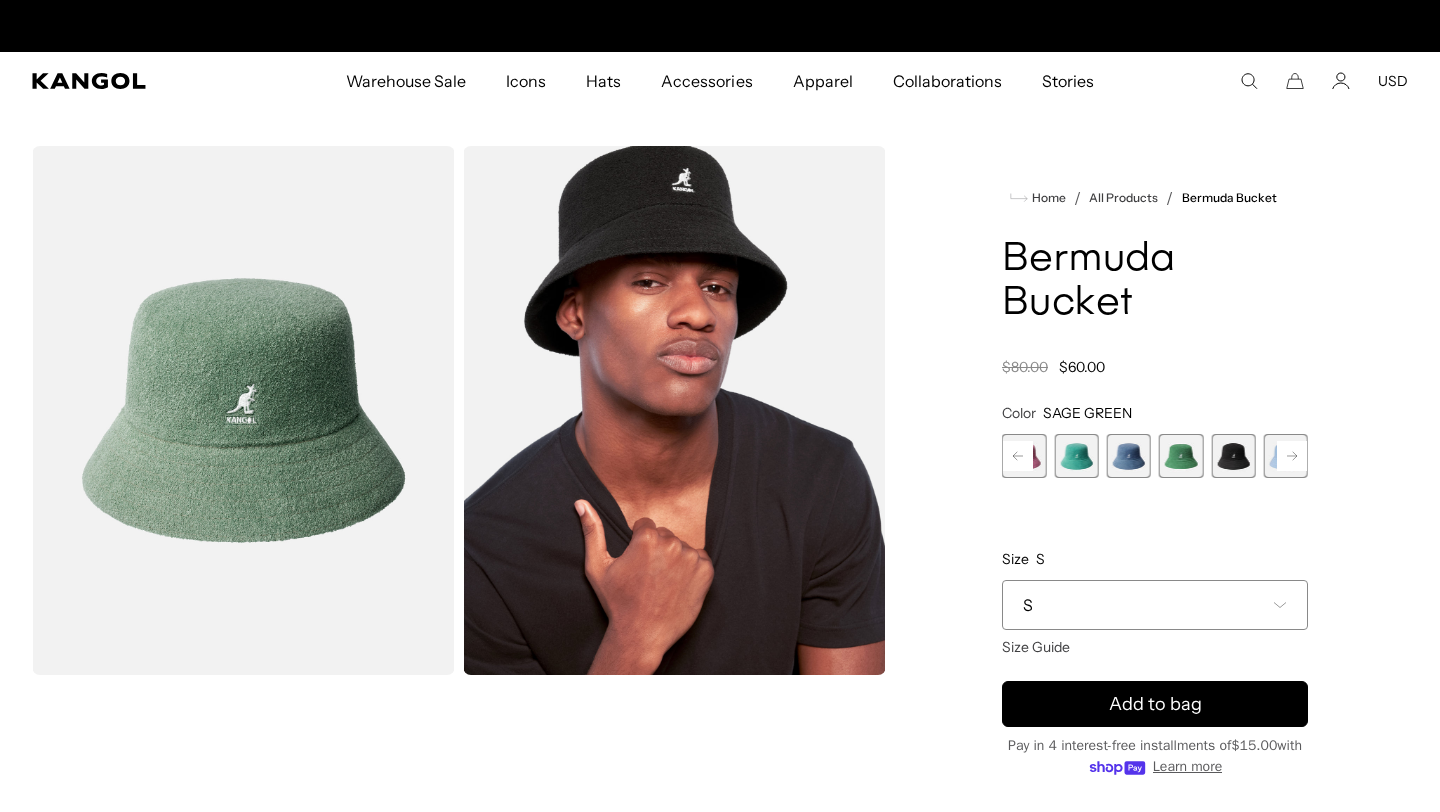 scroll, scrollTop: 0, scrollLeft: 0, axis: both 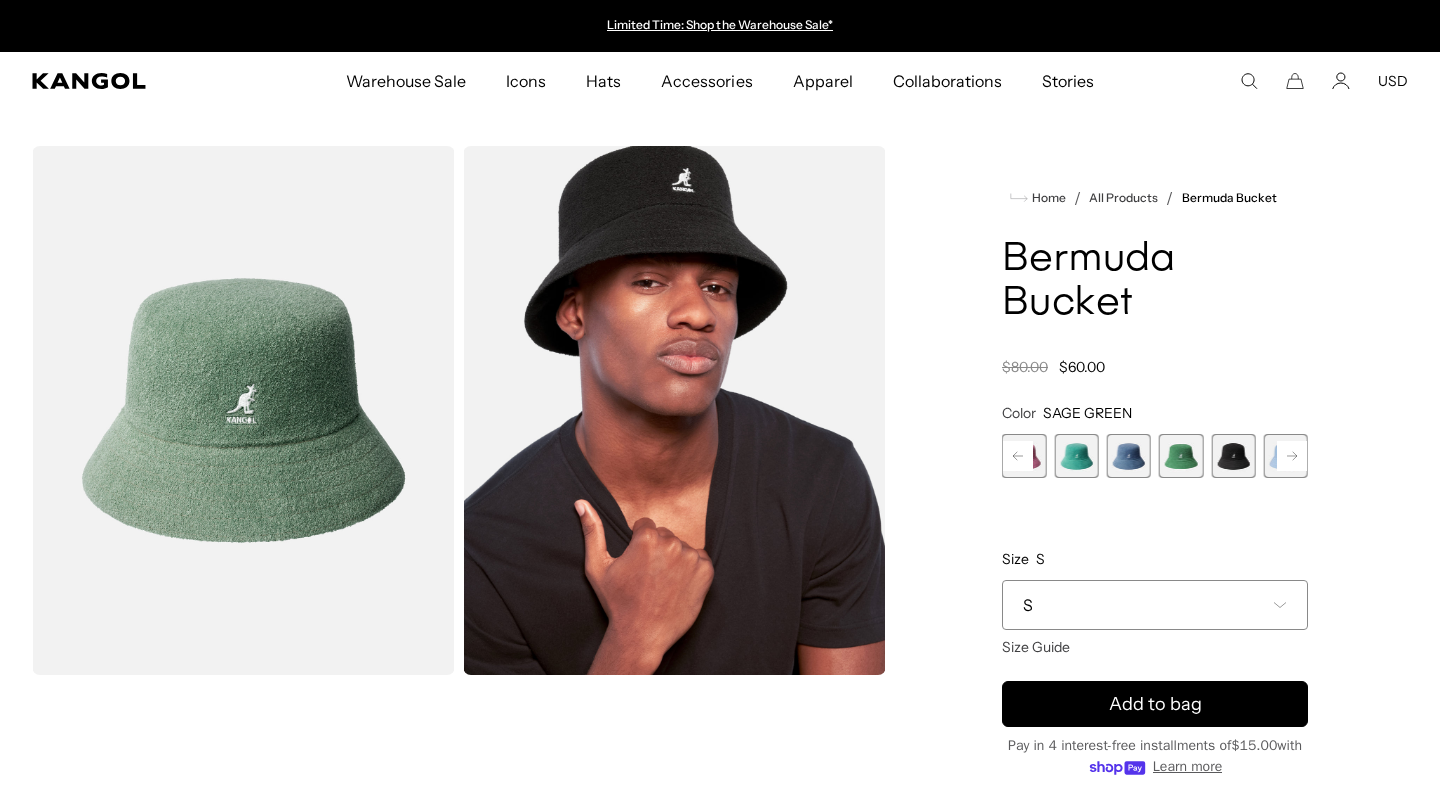click at bounding box center [1233, 456] 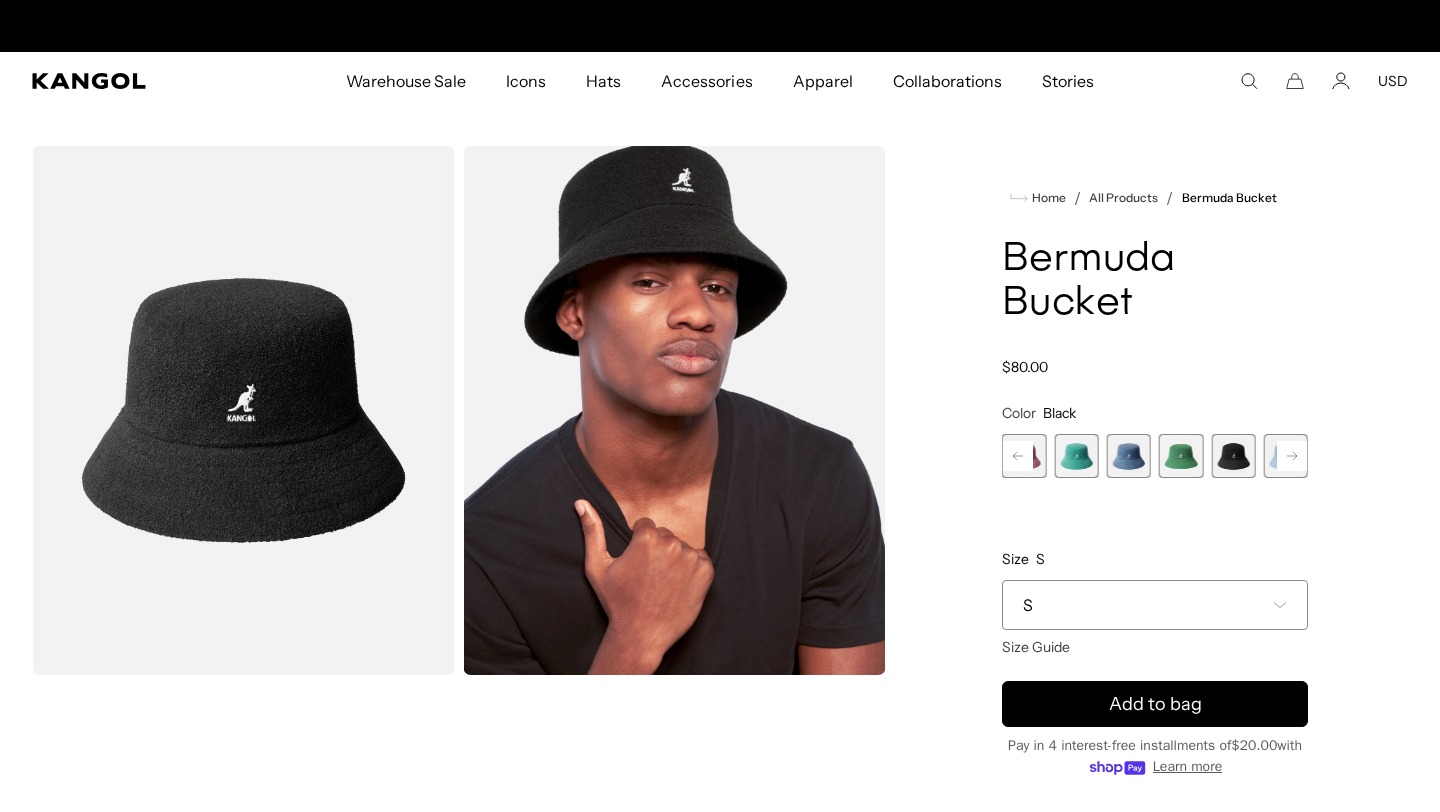 scroll, scrollTop: 0, scrollLeft: 412, axis: horizontal 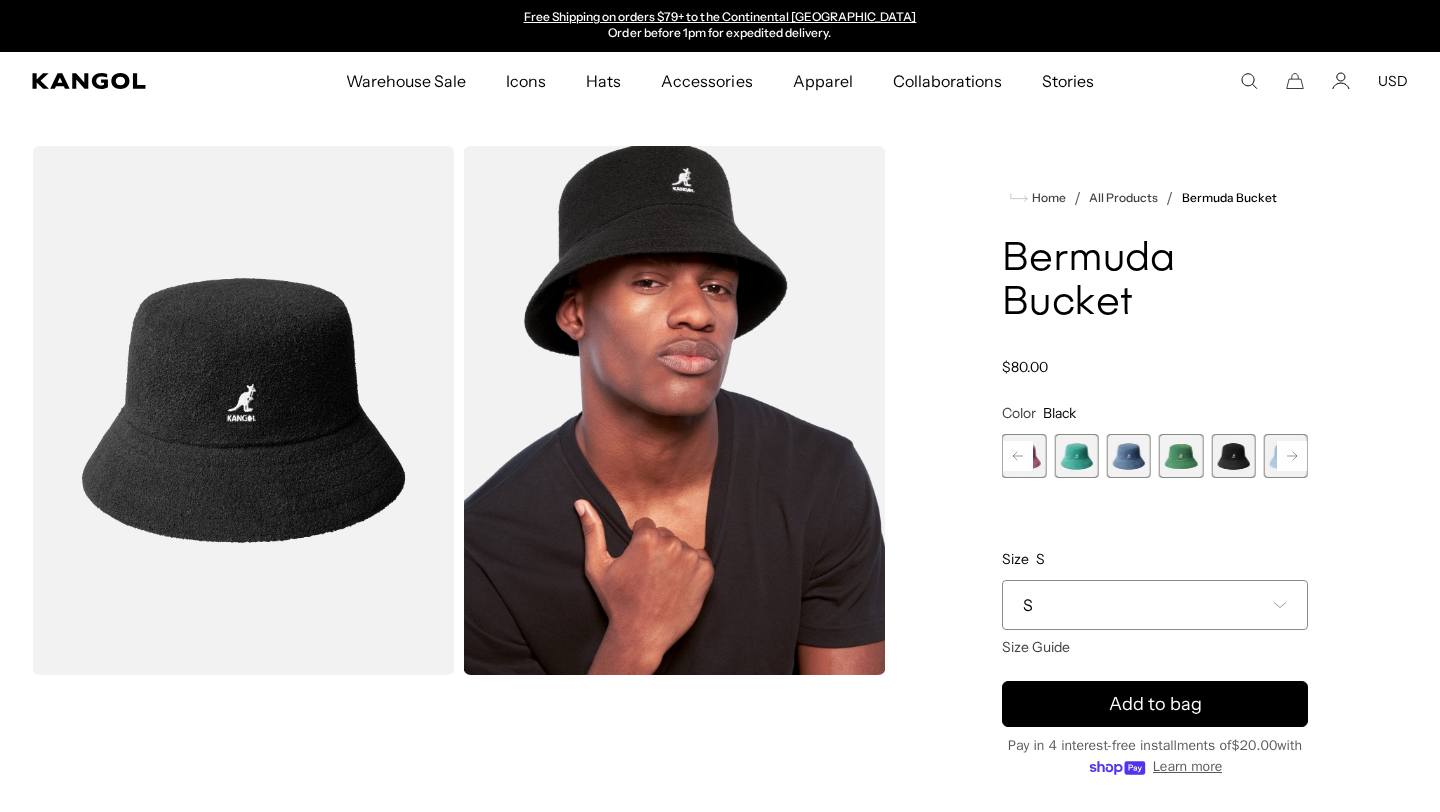 click 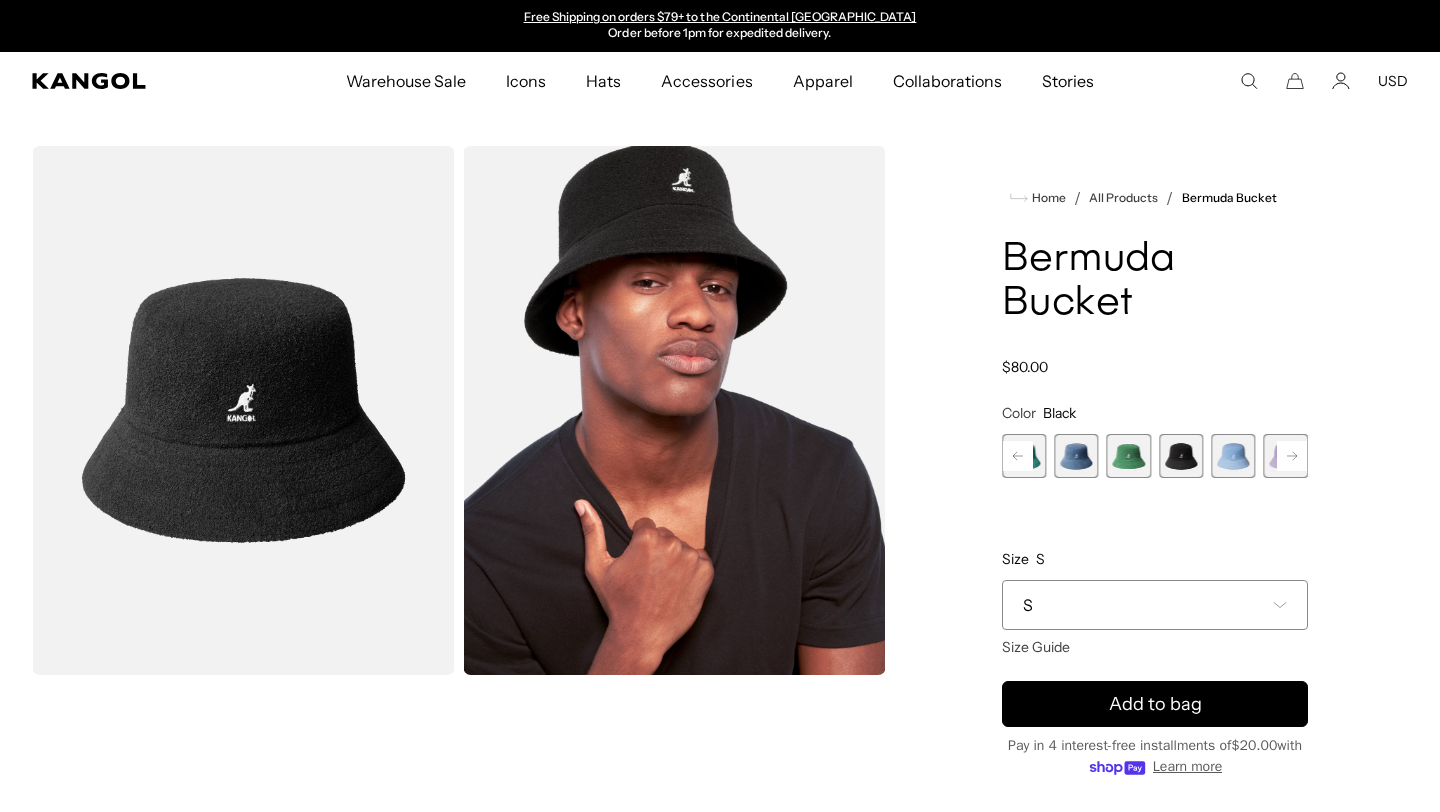 click at bounding box center (1233, 456) 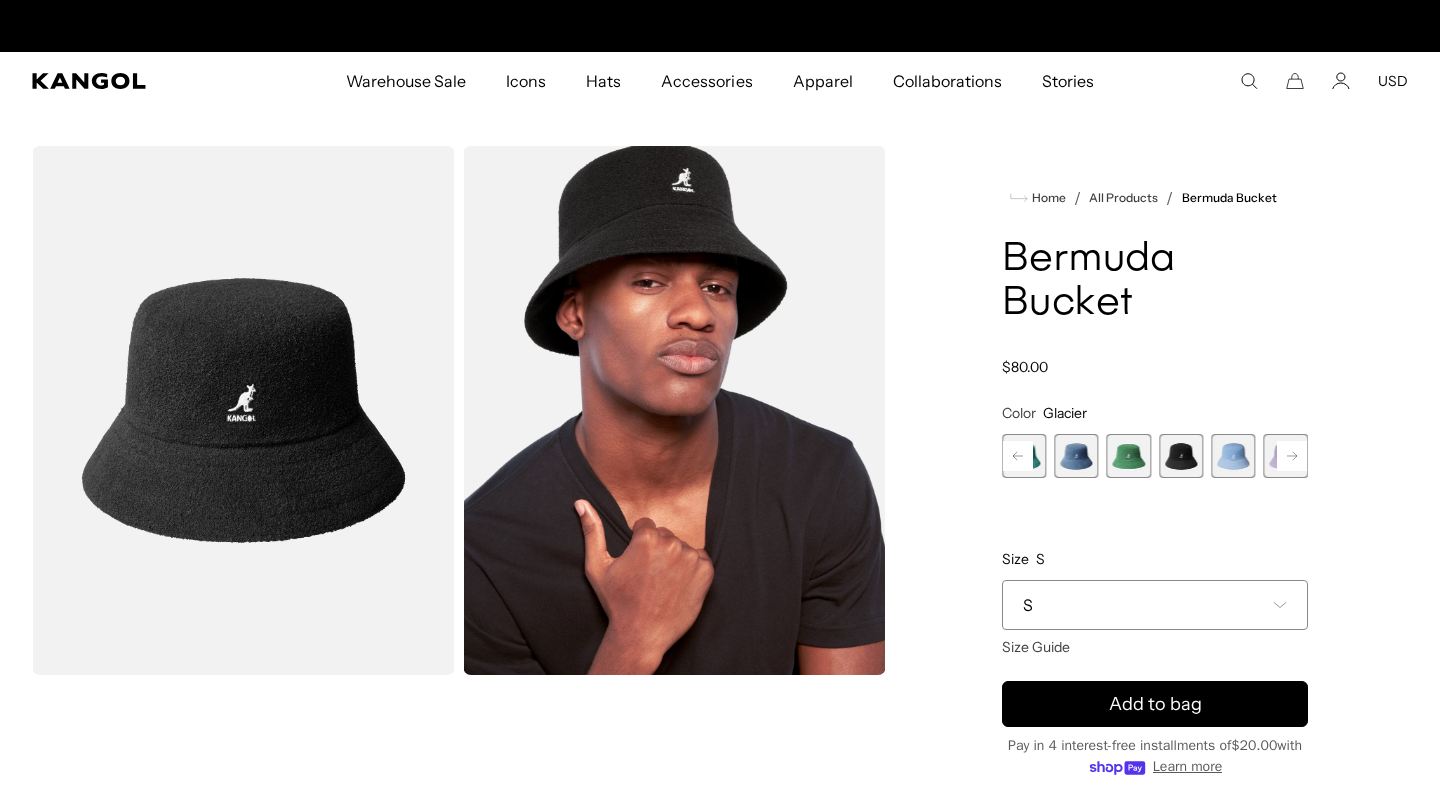 scroll, scrollTop: 0, scrollLeft: 0, axis: both 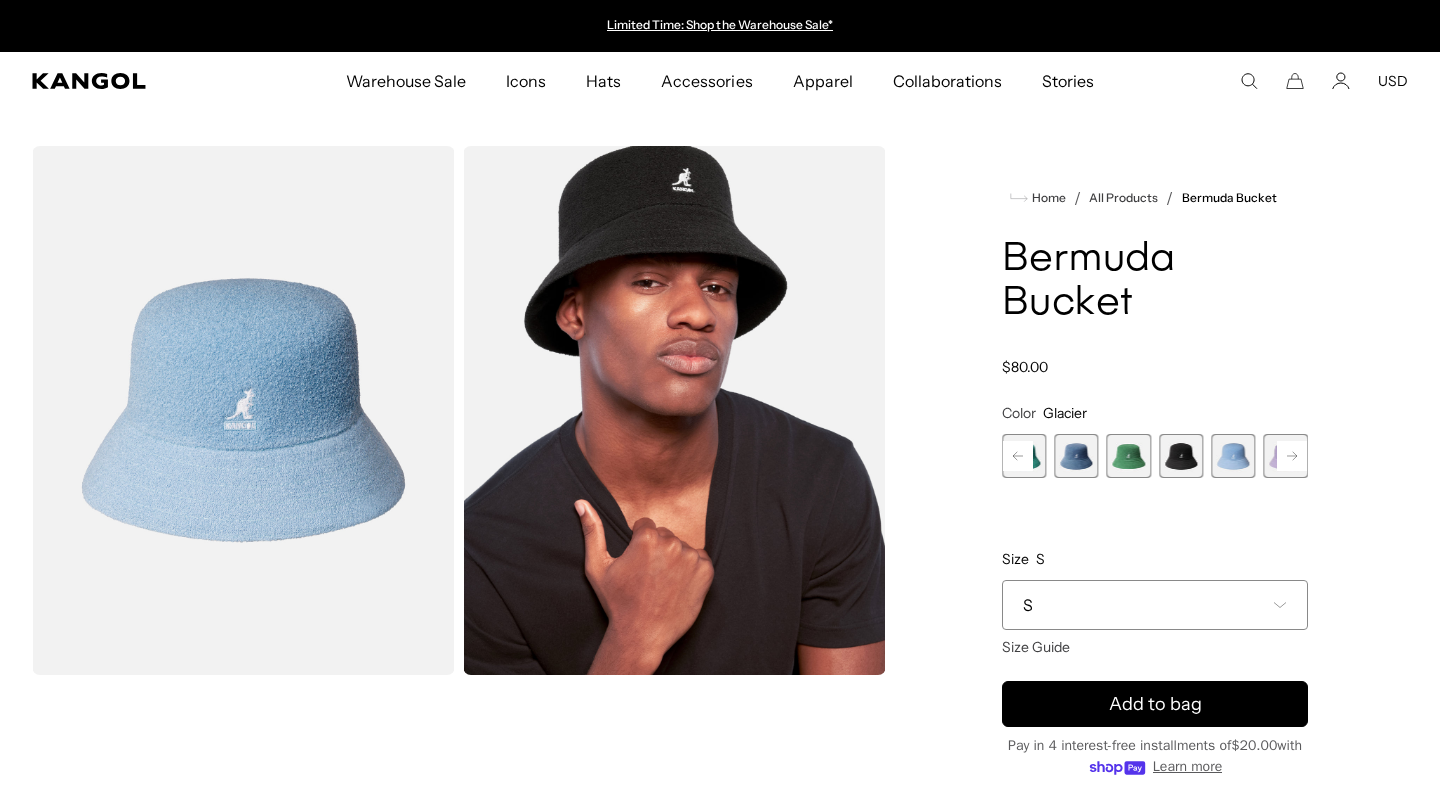 click 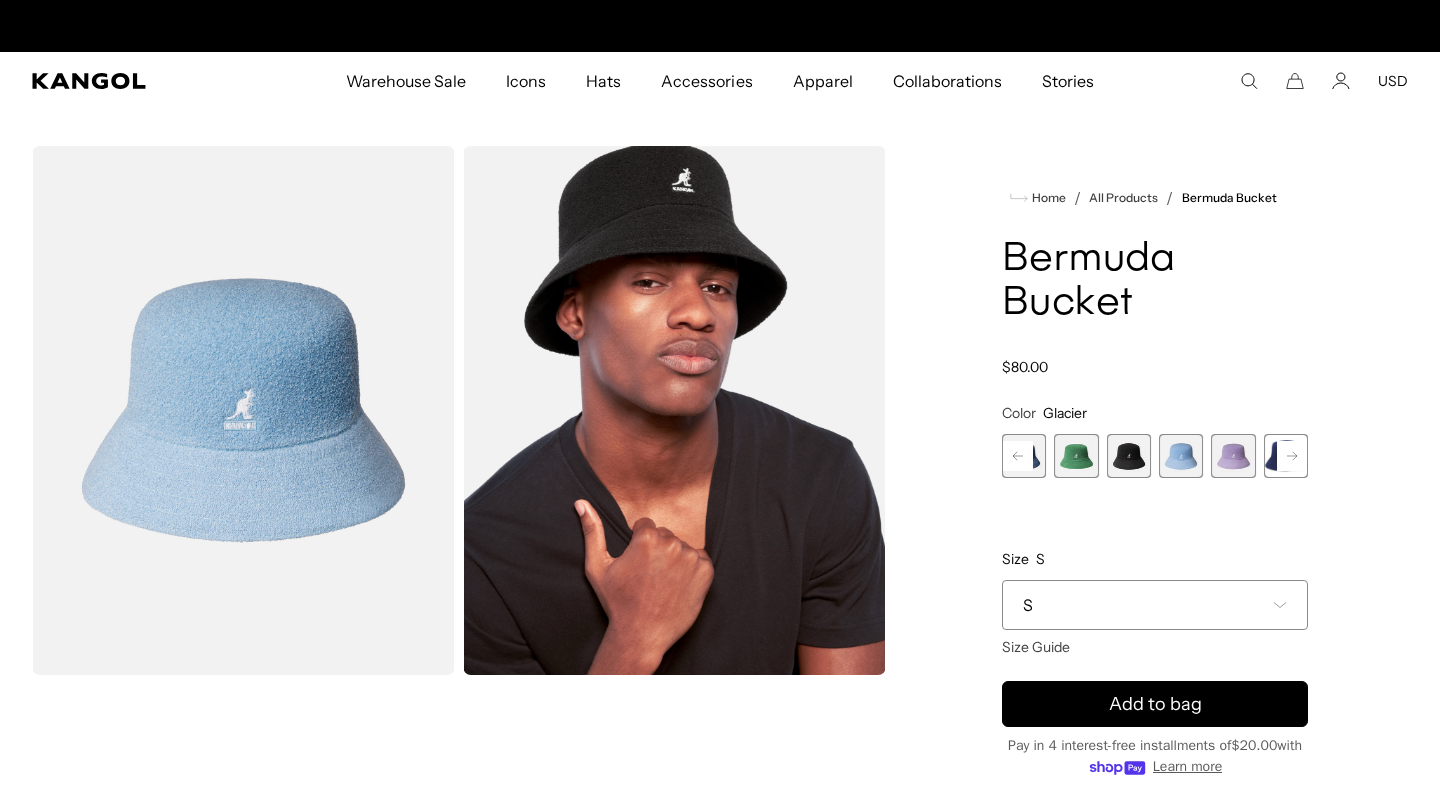 scroll, scrollTop: 0, scrollLeft: 412, axis: horizontal 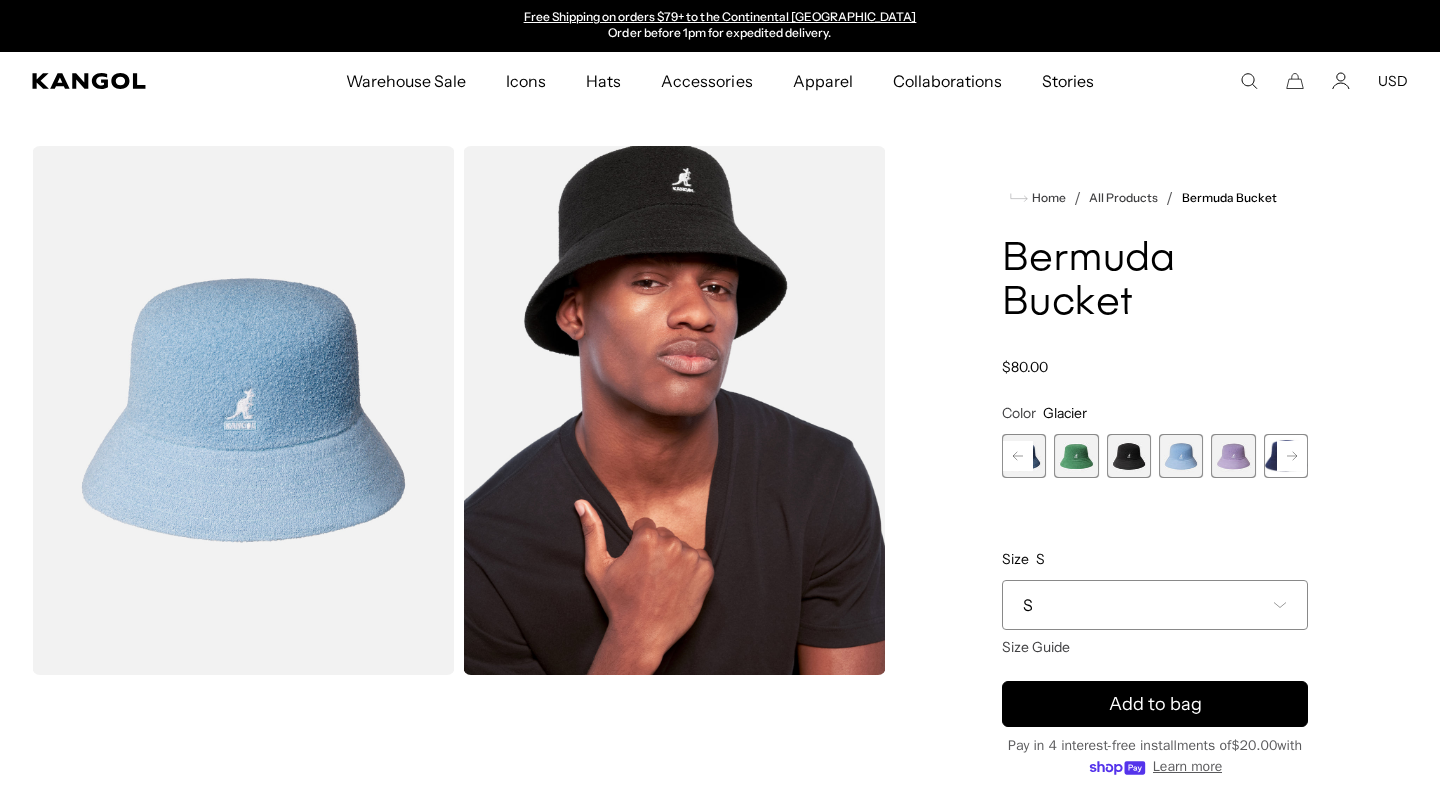 click at bounding box center (1286, 456) 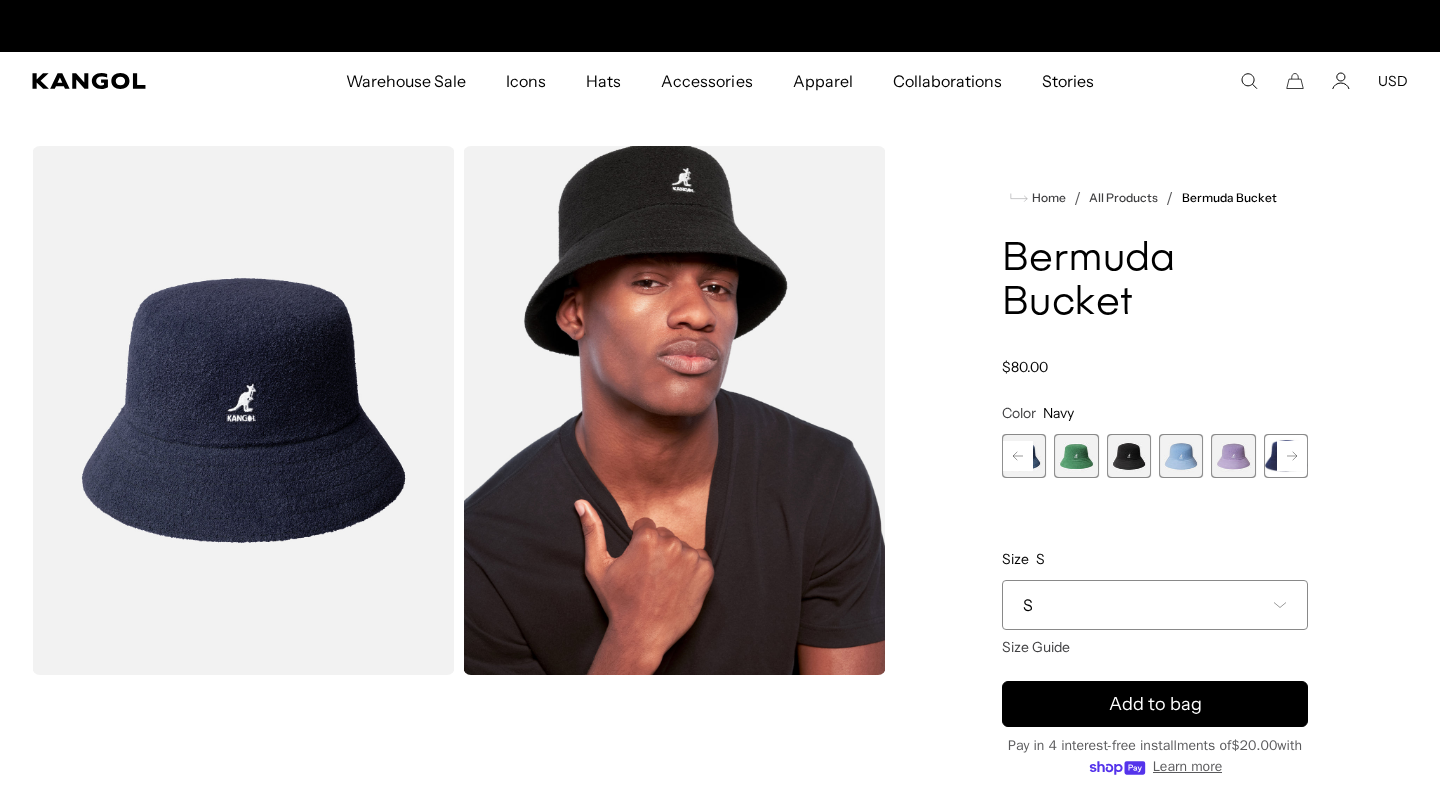 scroll, scrollTop: 0, scrollLeft: 0, axis: both 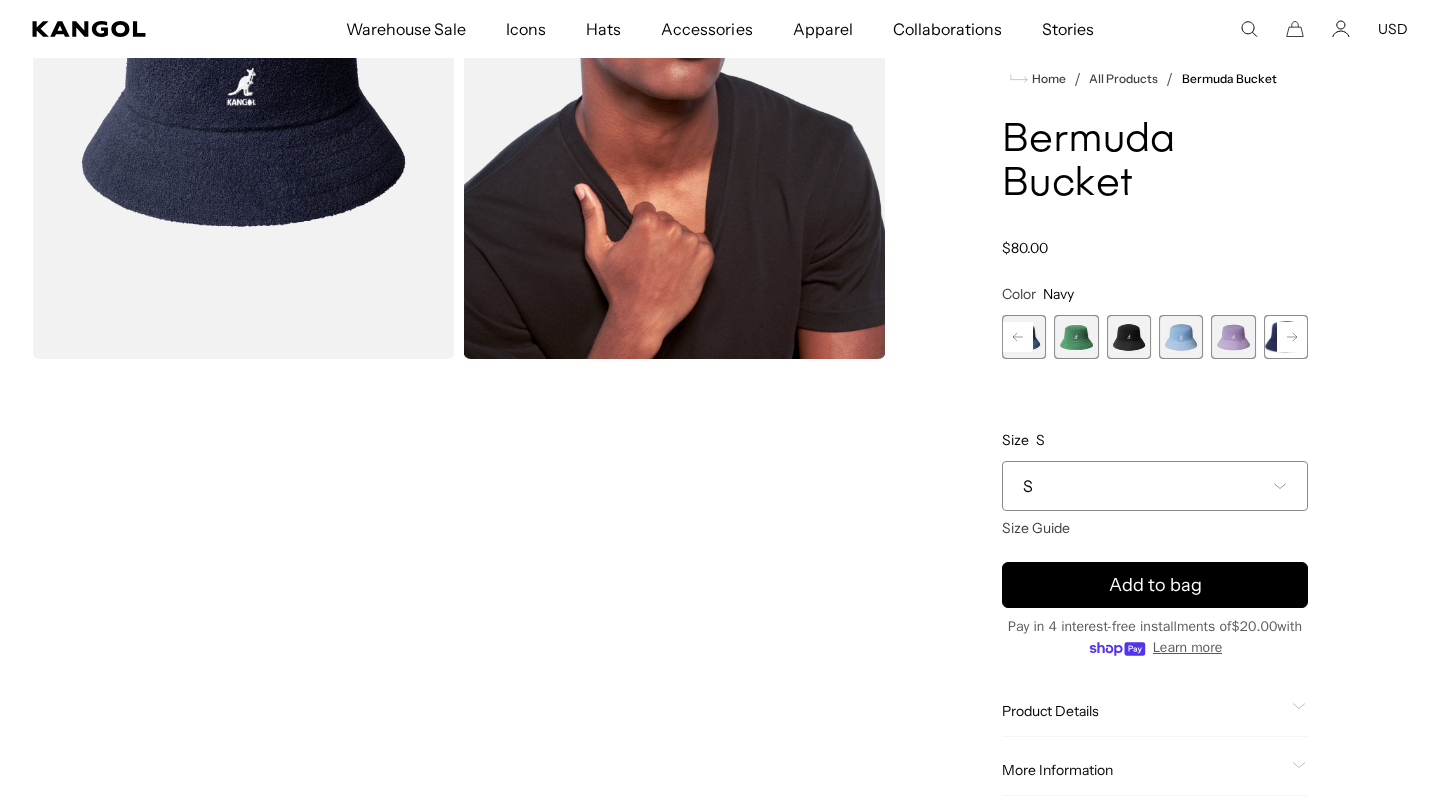 click 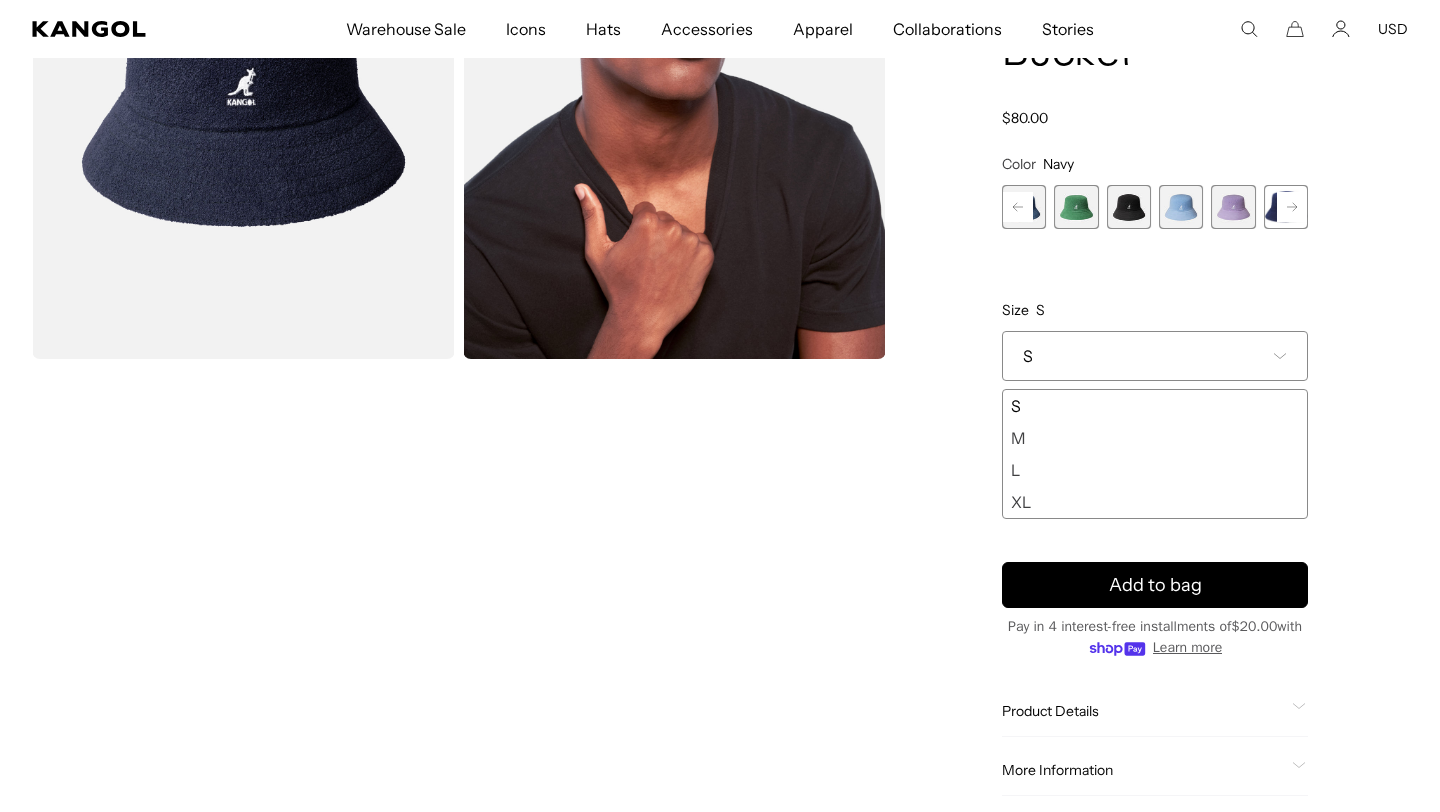 scroll, scrollTop: 0, scrollLeft: 412, axis: horizontal 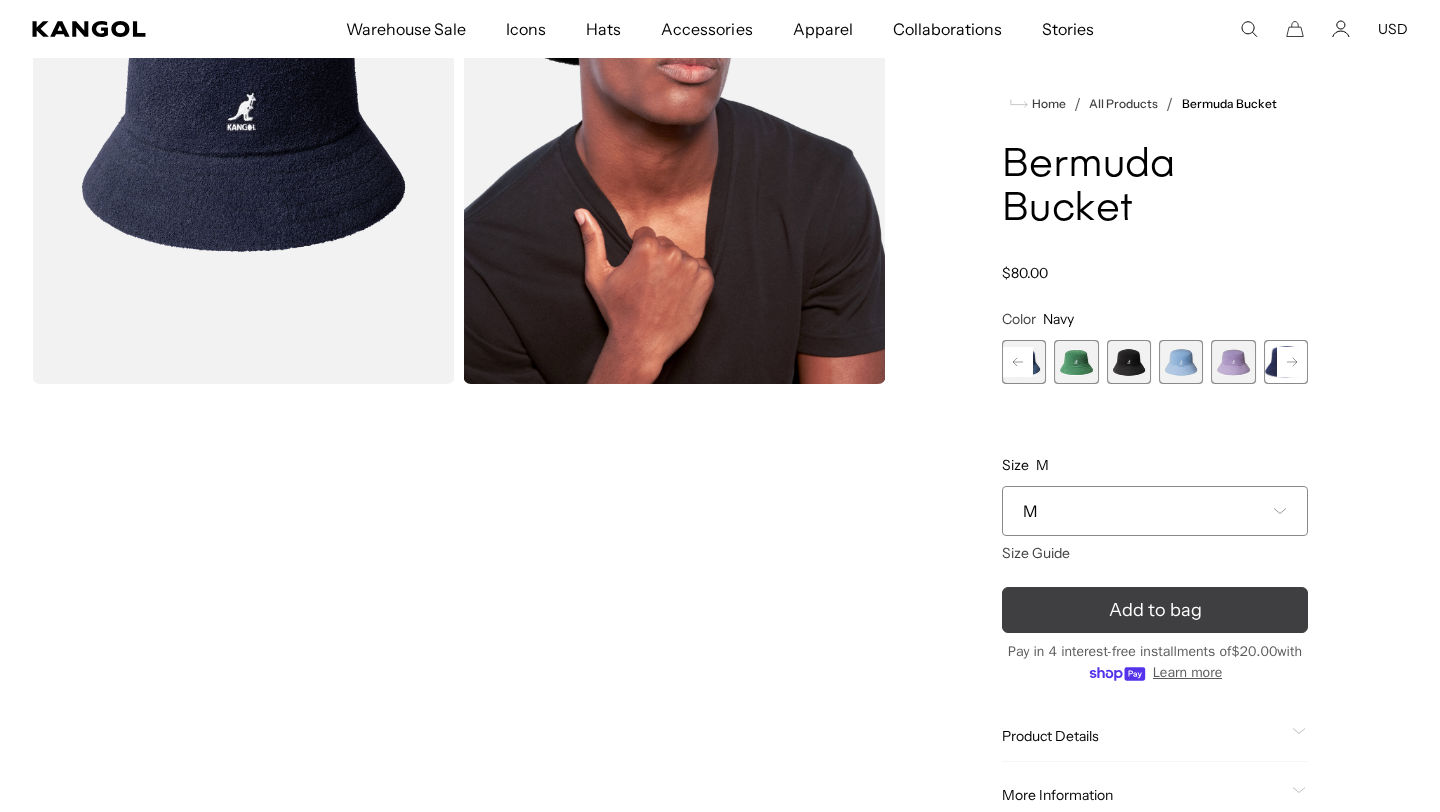 click on "Add to bag" at bounding box center [1155, 610] 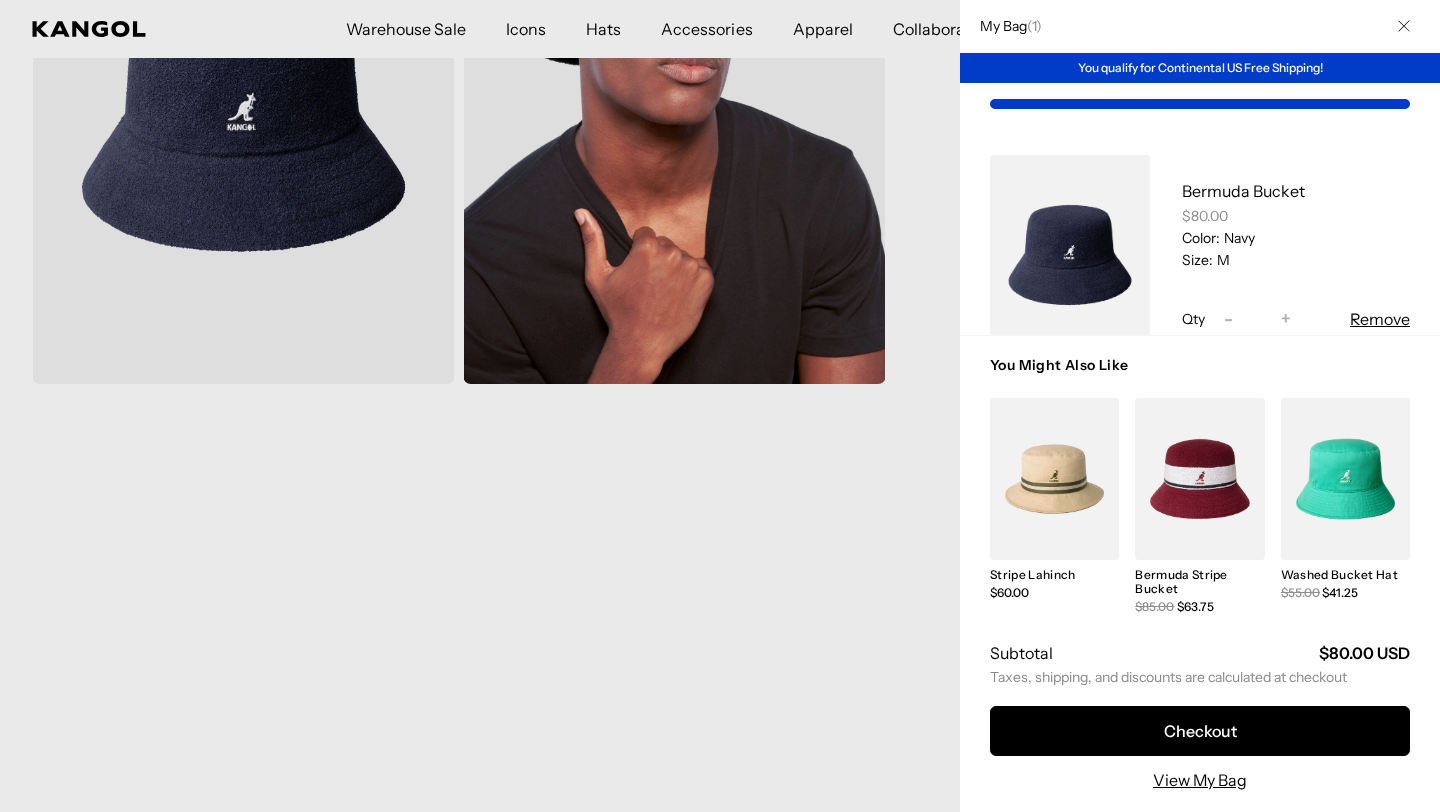 scroll, scrollTop: 0, scrollLeft: 0, axis: both 